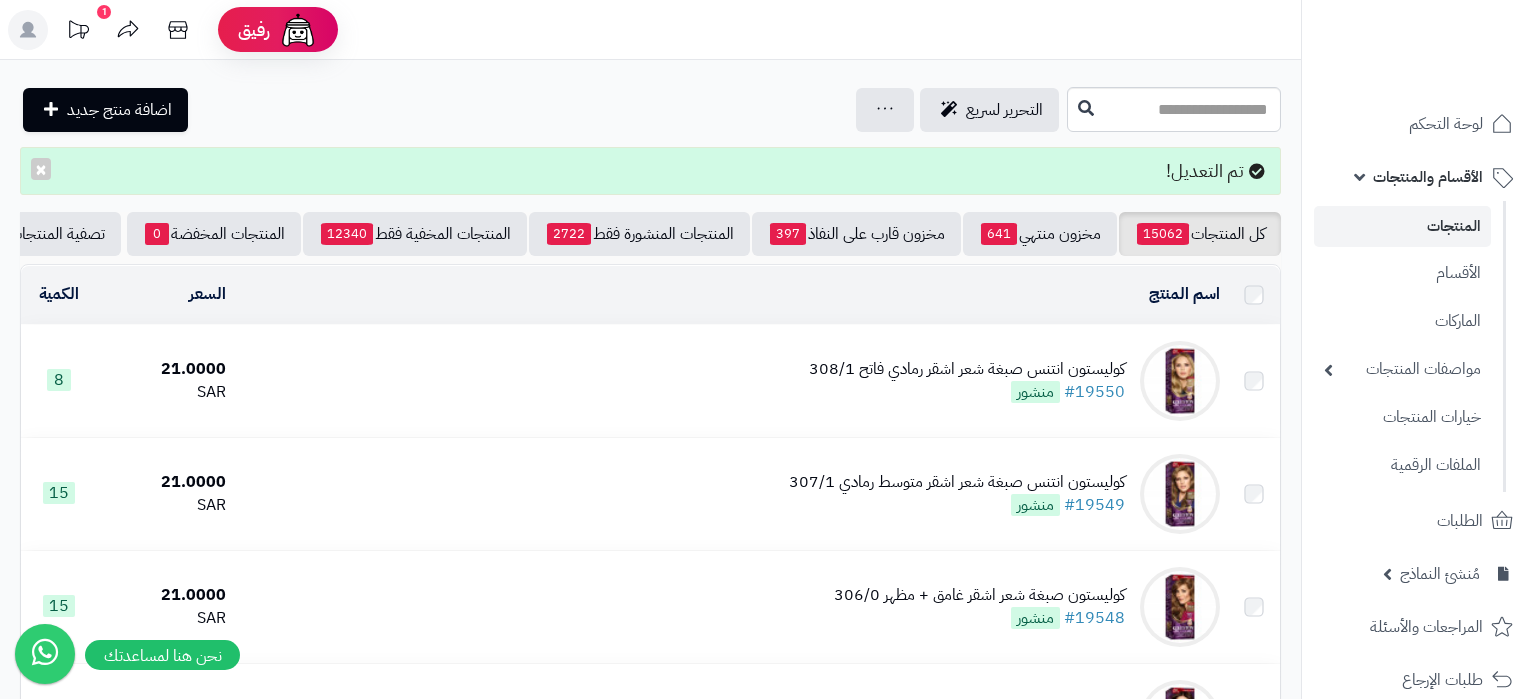 scroll, scrollTop: 0, scrollLeft: 0, axis: both 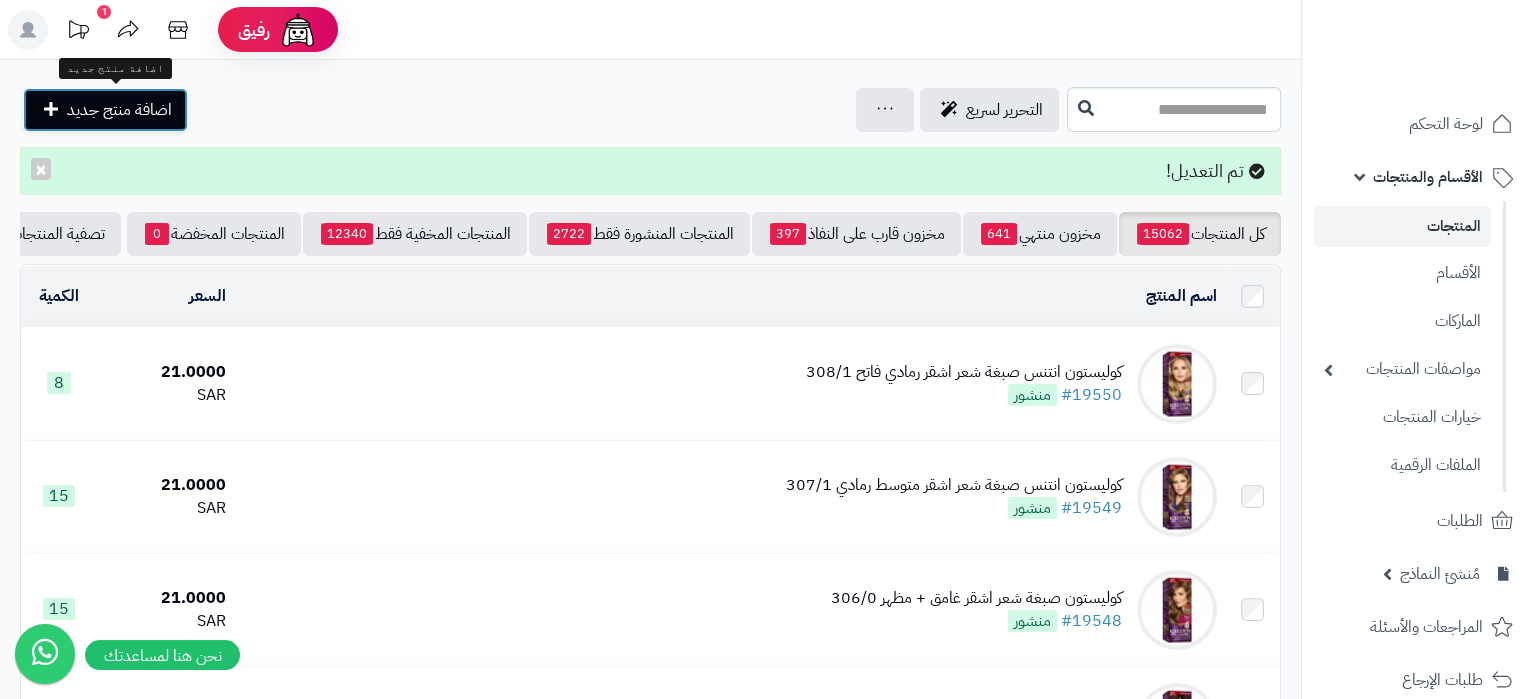click on "اضافة منتج جديد" at bounding box center [119, 110] 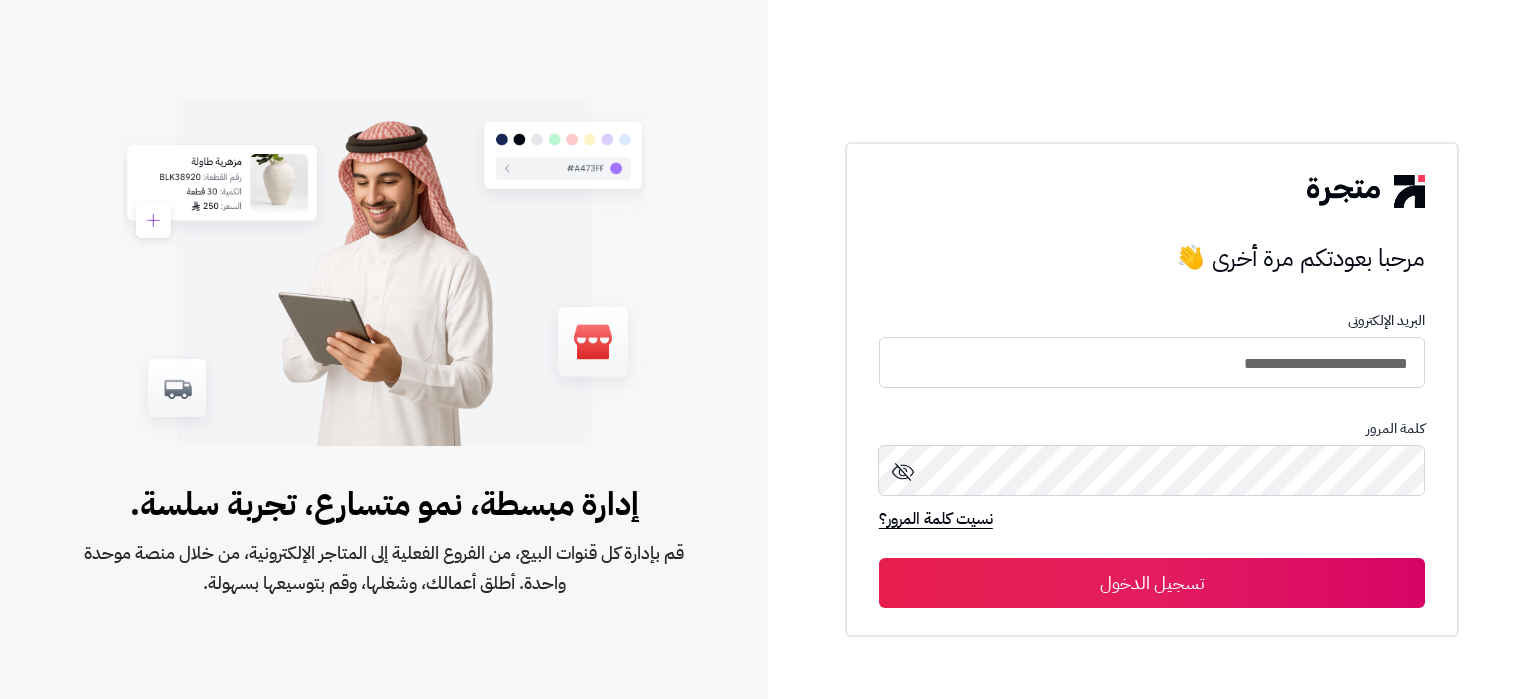 scroll, scrollTop: 0, scrollLeft: 0, axis: both 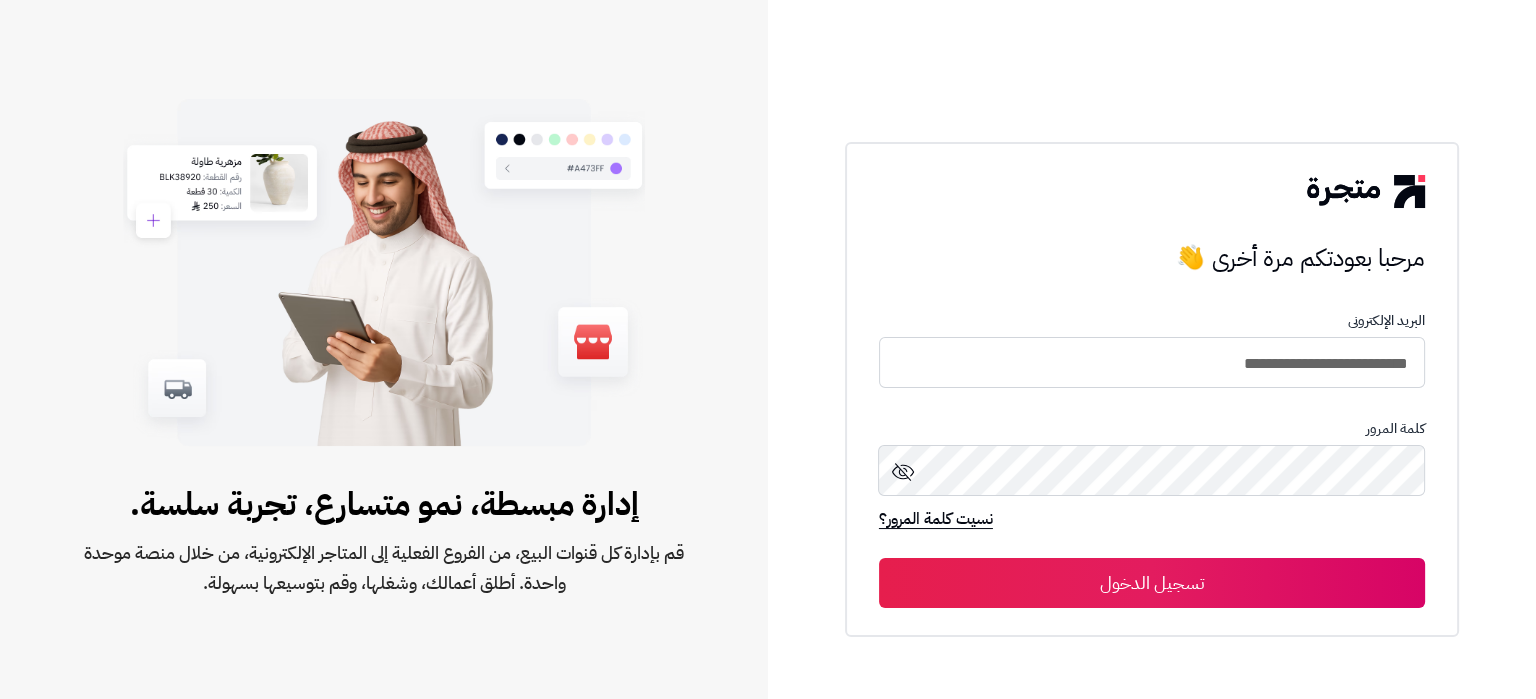 click on "تسجيل الدخول" at bounding box center [1152, 583] 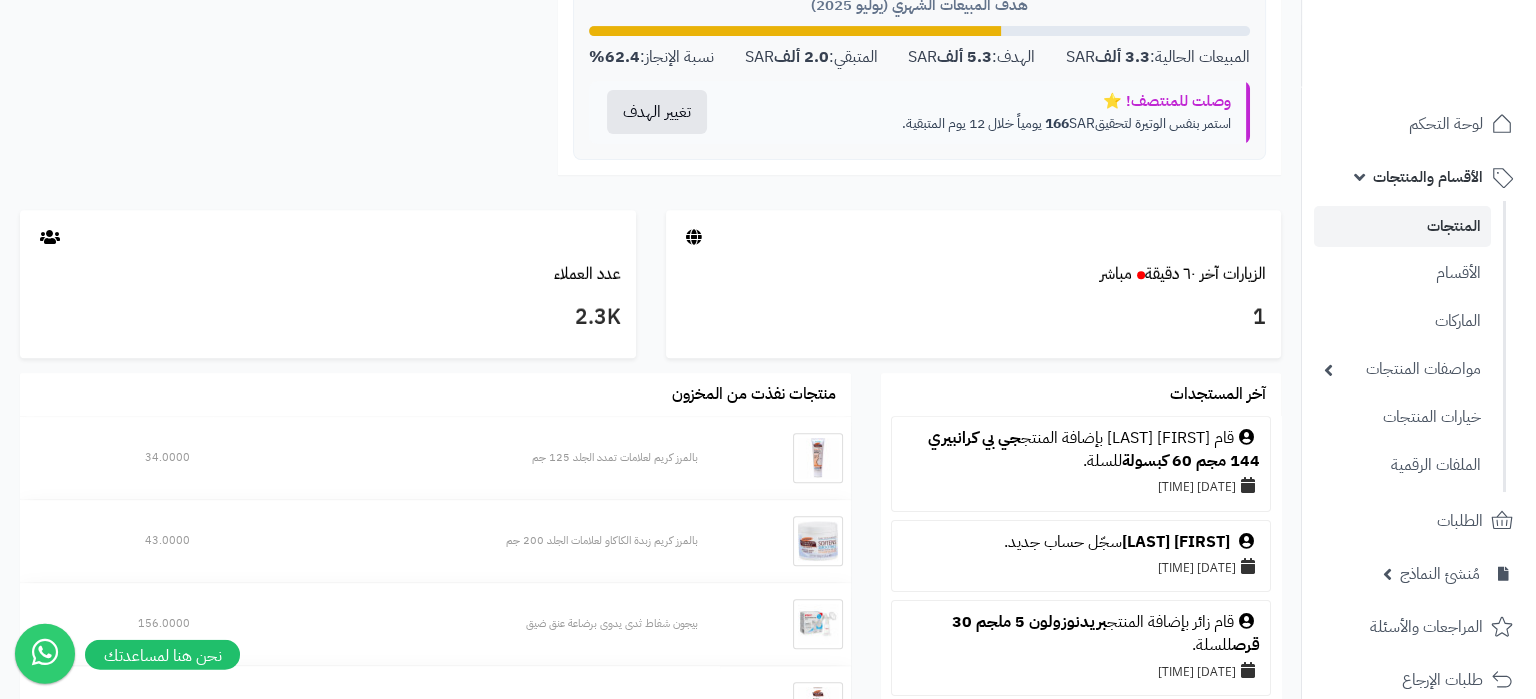 scroll, scrollTop: 943, scrollLeft: 0, axis: vertical 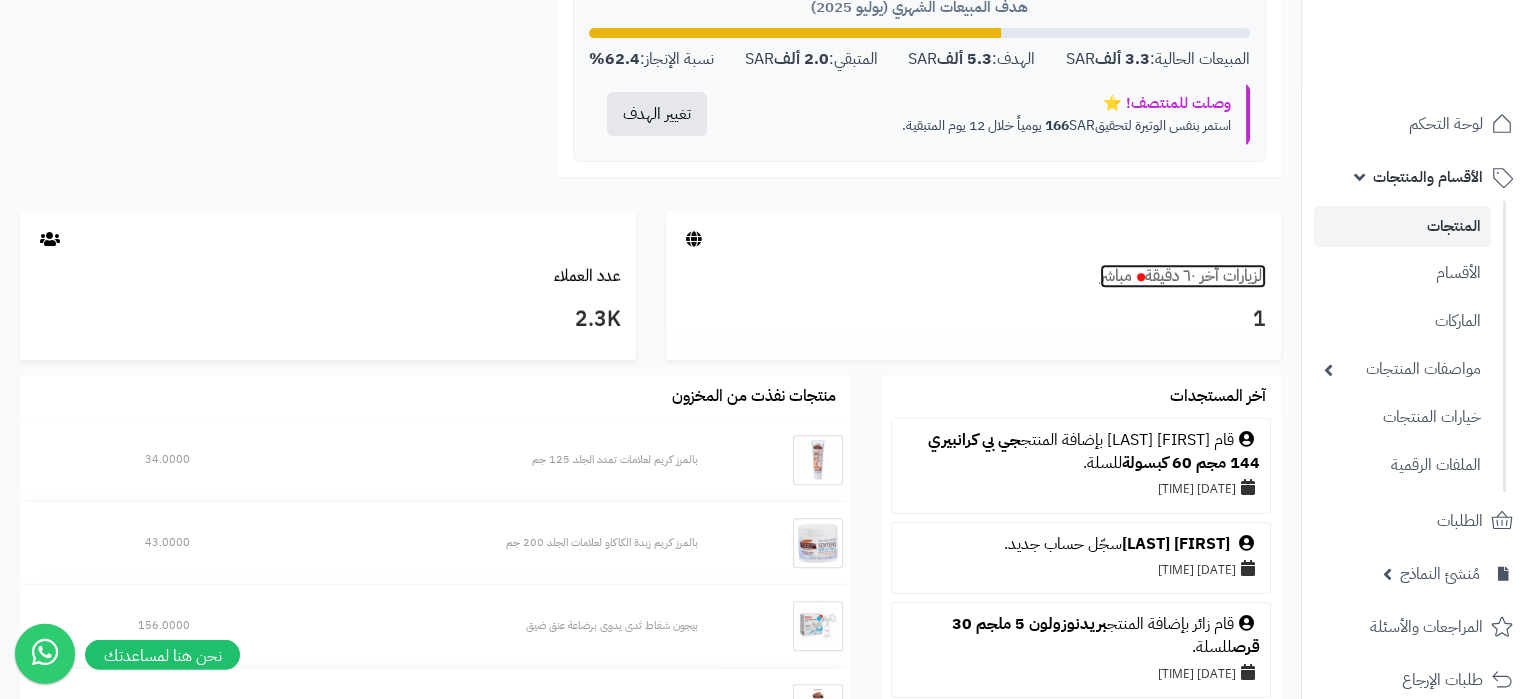 click on "مباشر" at bounding box center [1116, 276] 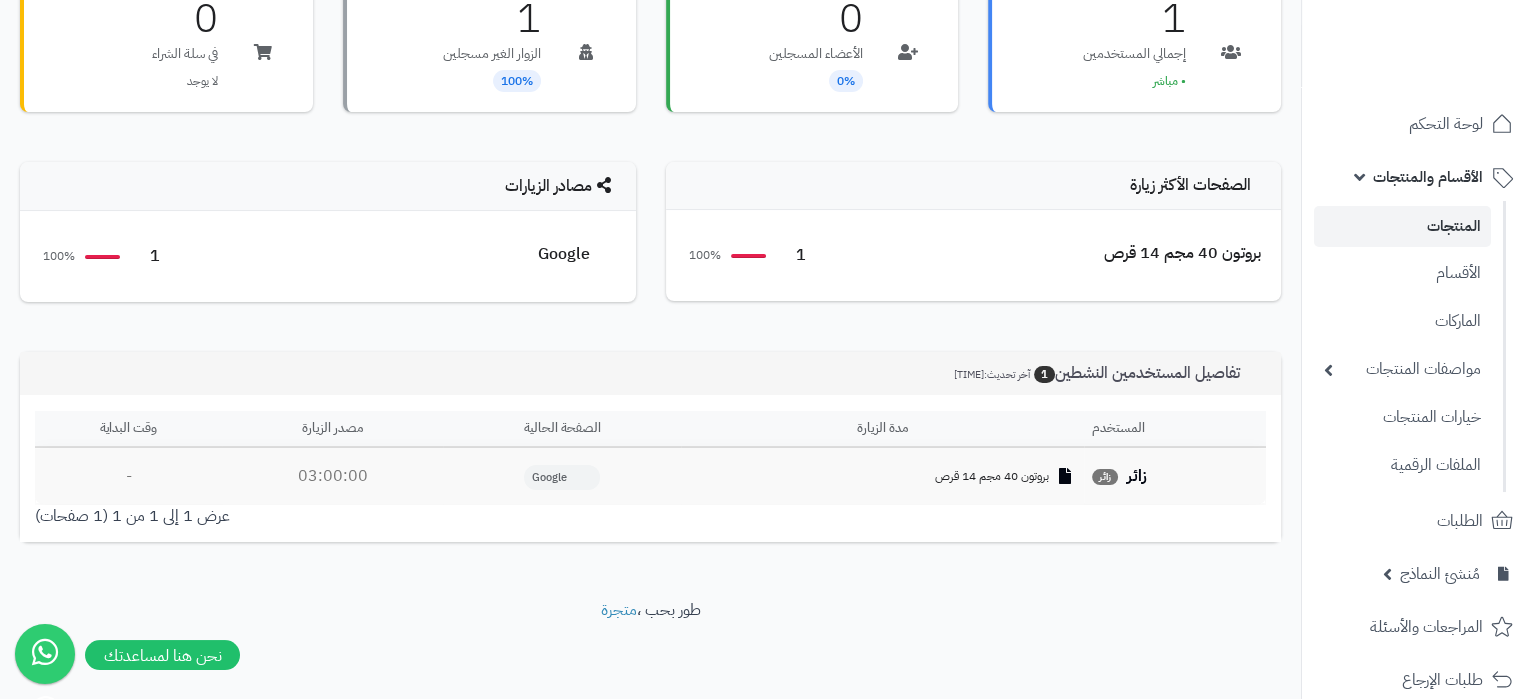 scroll, scrollTop: 0, scrollLeft: 0, axis: both 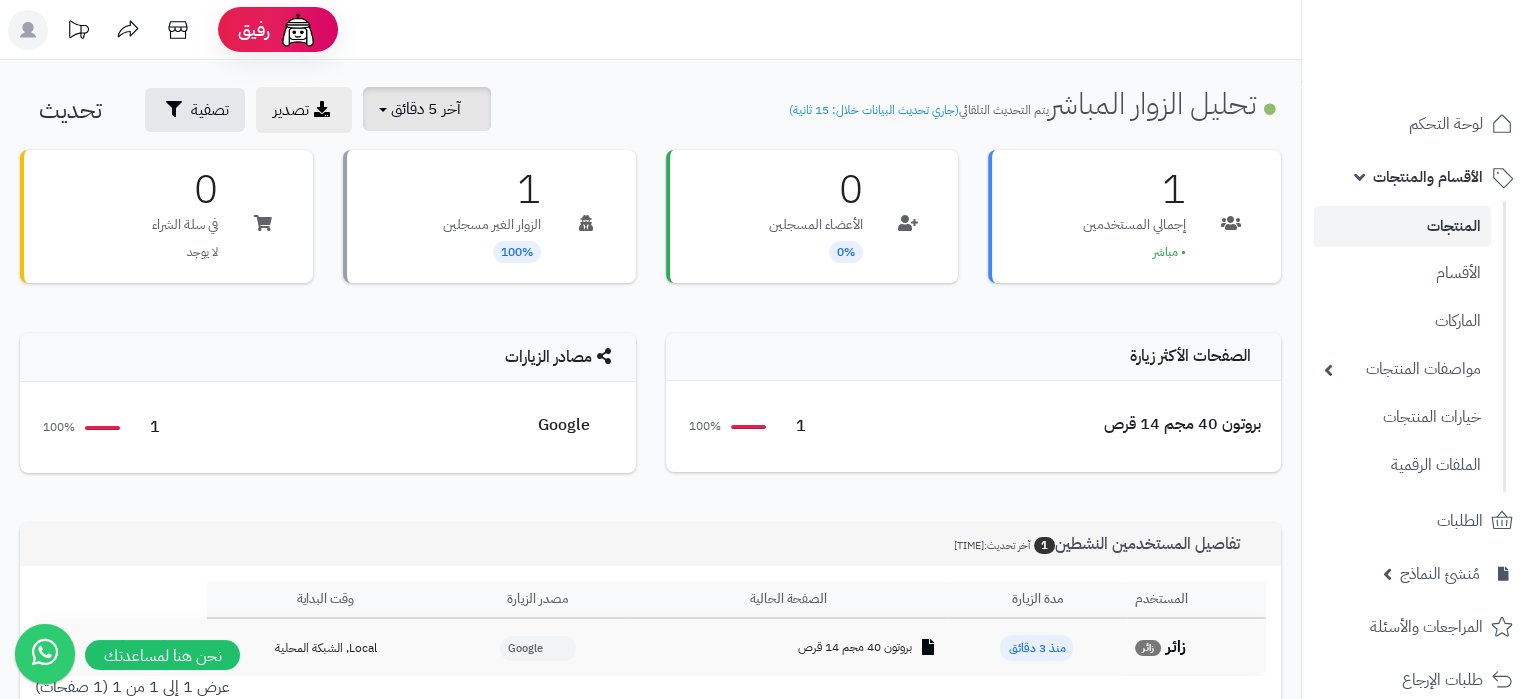 click on "آخر 5 دقائق" at bounding box center (426, 109) 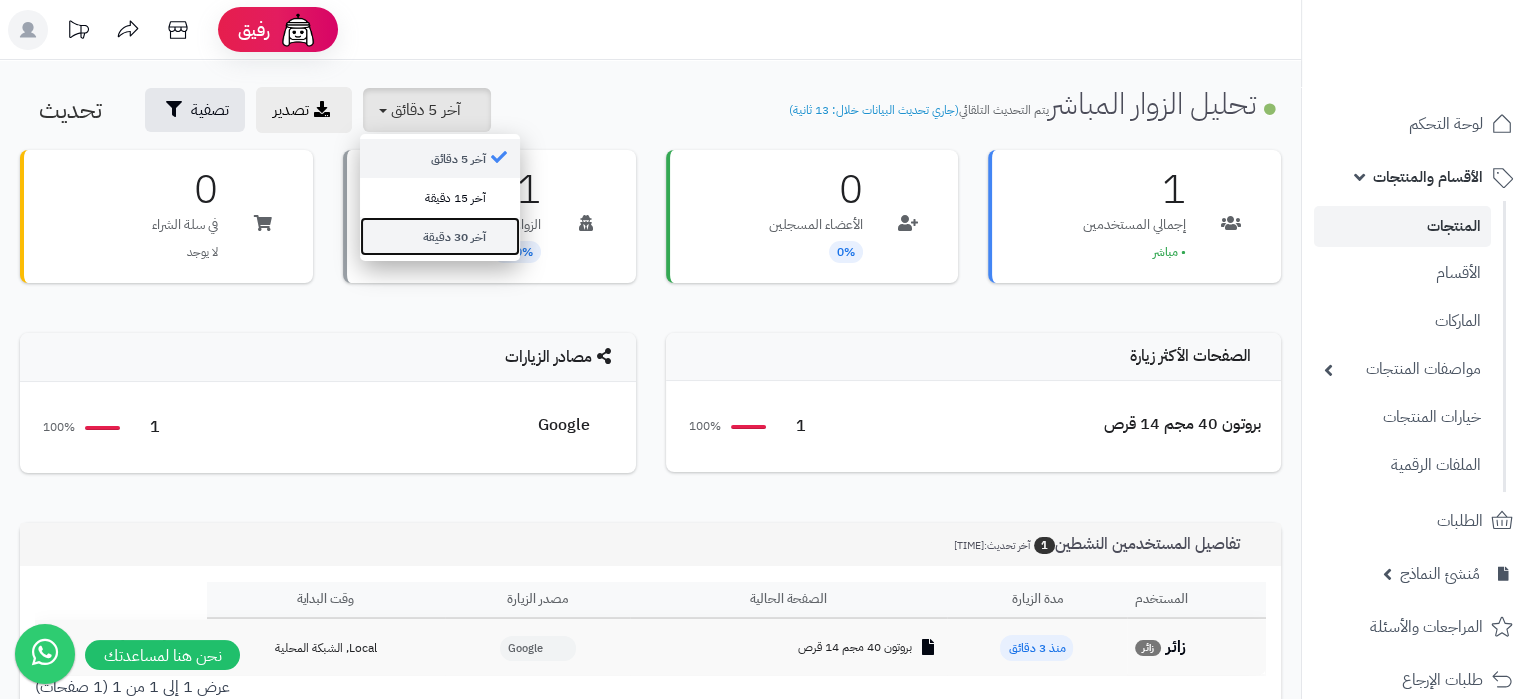 click on "آخر 30 دقيقة" at bounding box center [440, 236] 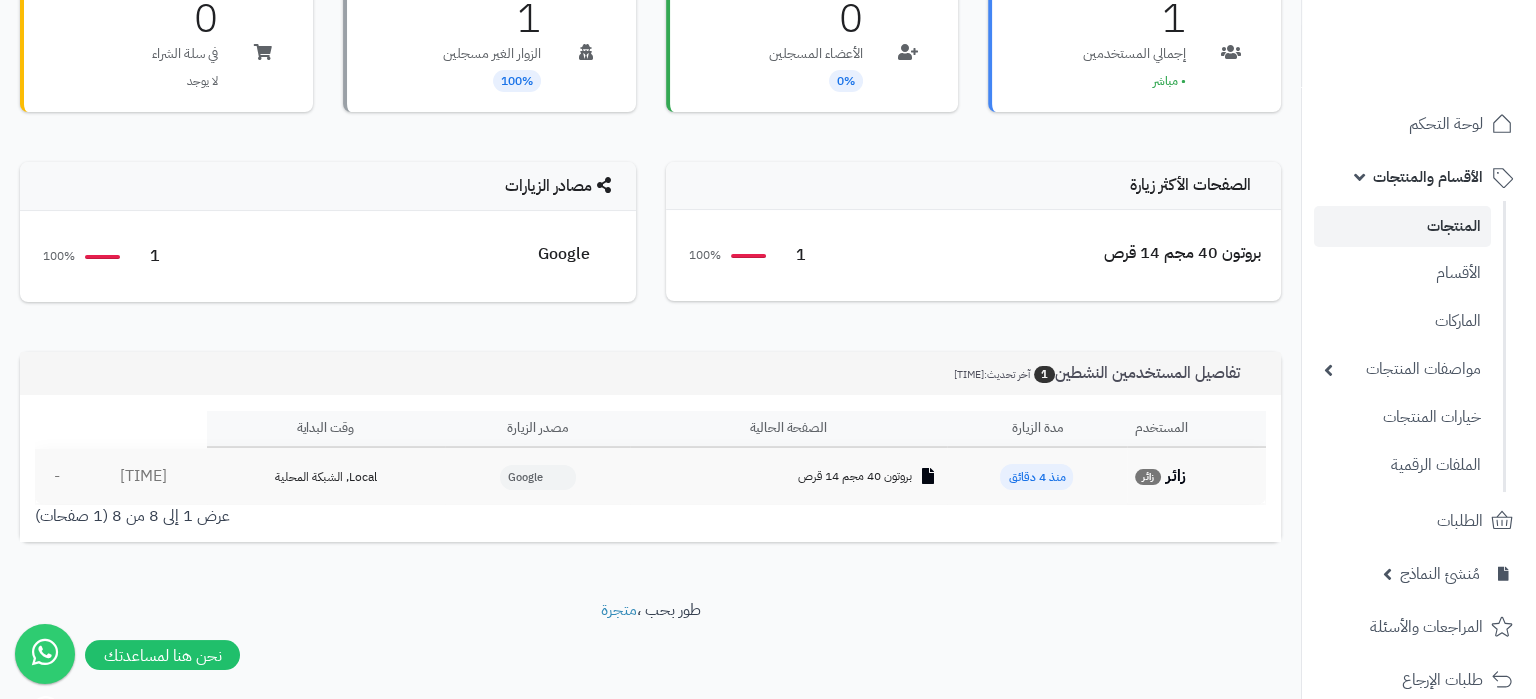 scroll, scrollTop: 0, scrollLeft: 0, axis: both 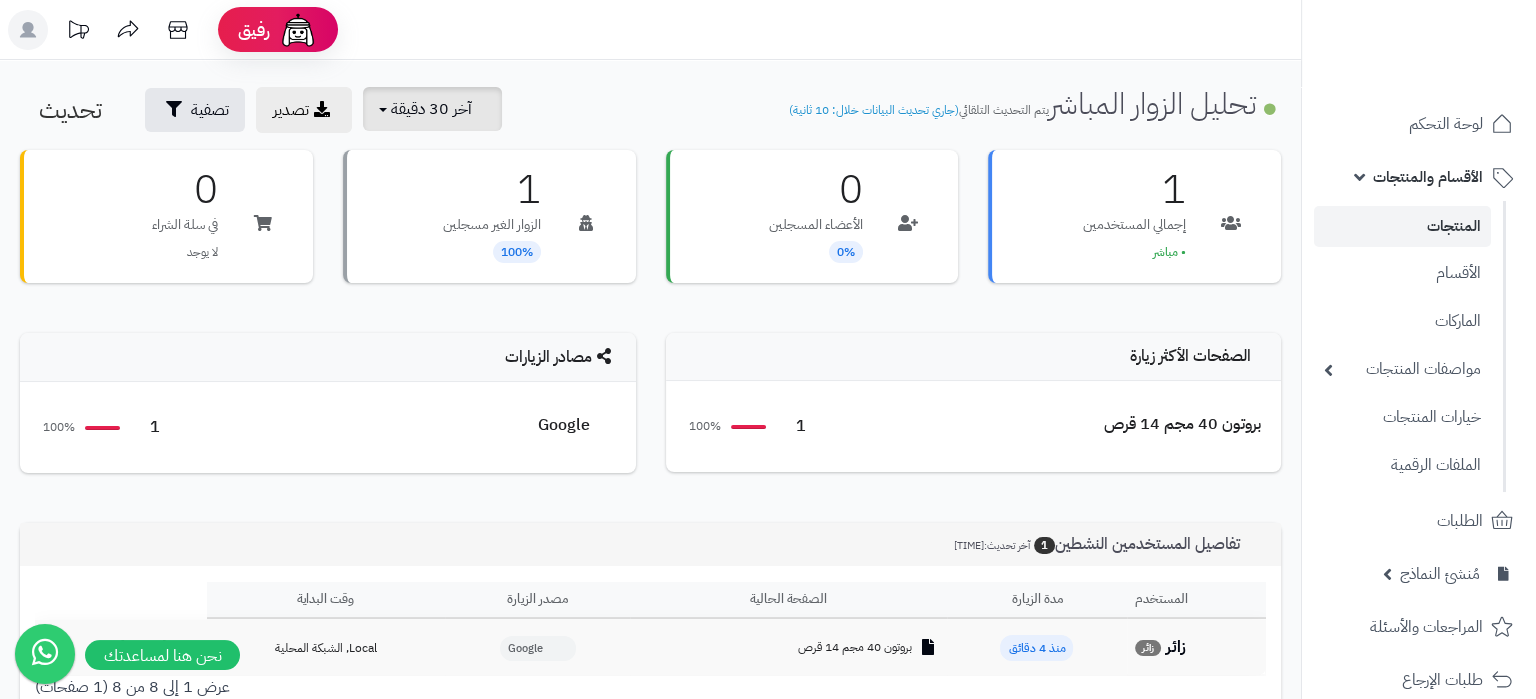 click on "آخر 30 دقيقة" at bounding box center [432, 109] 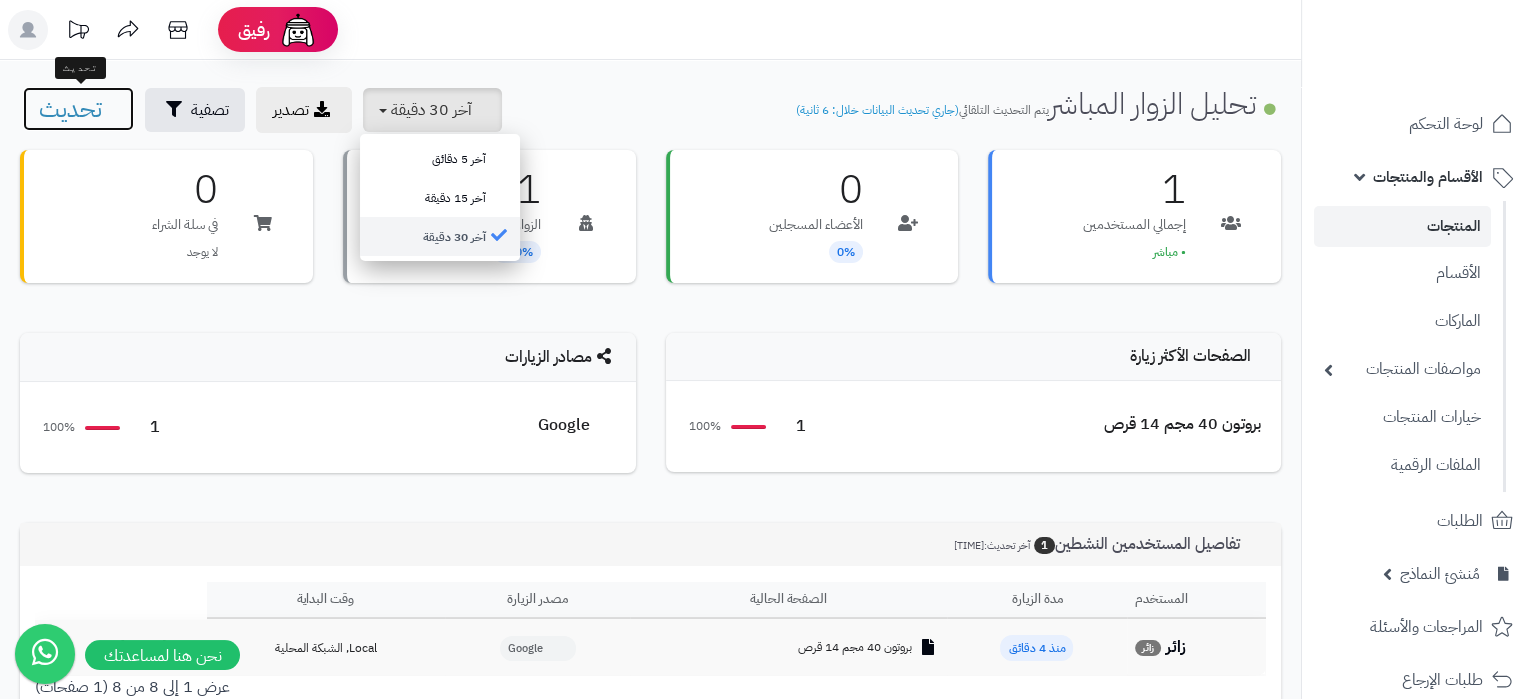 click on "تحديث" at bounding box center [70, 109] 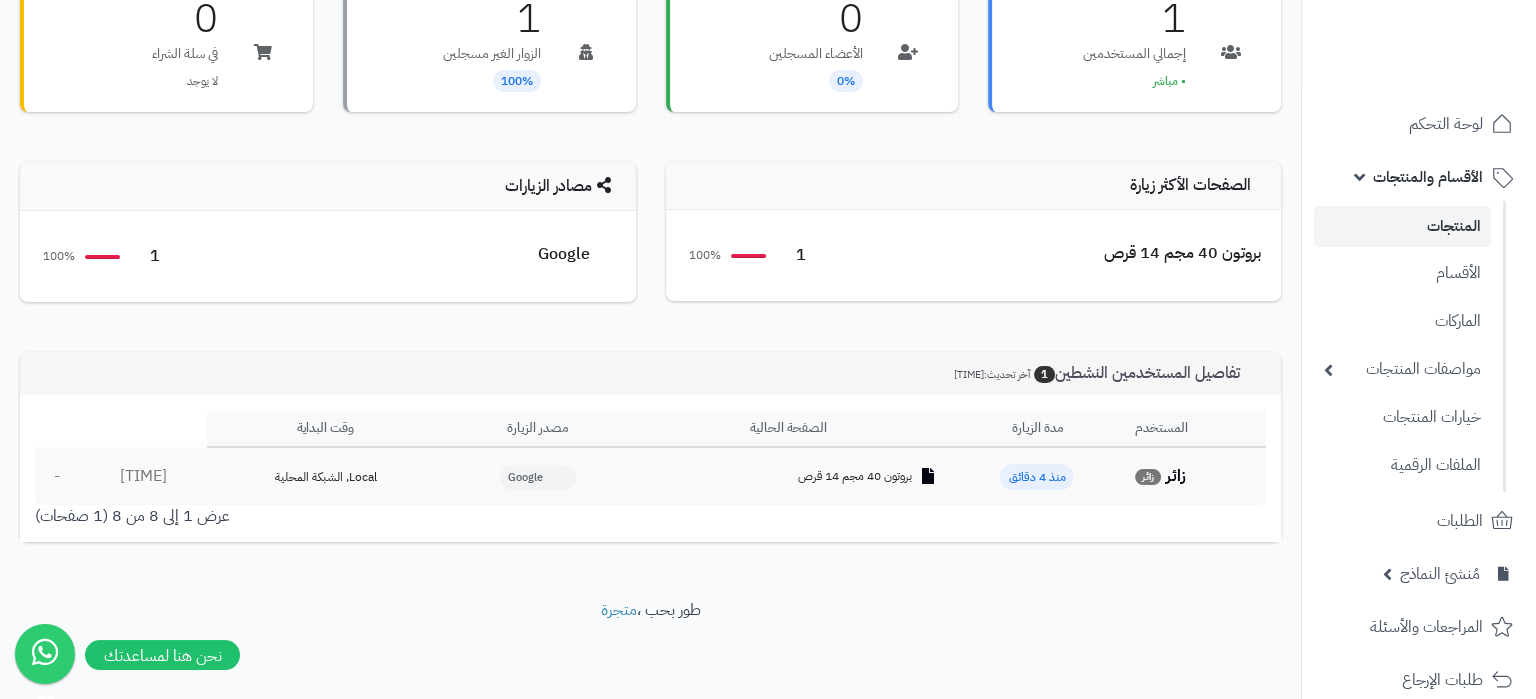 scroll, scrollTop: 0, scrollLeft: 0, axis: both 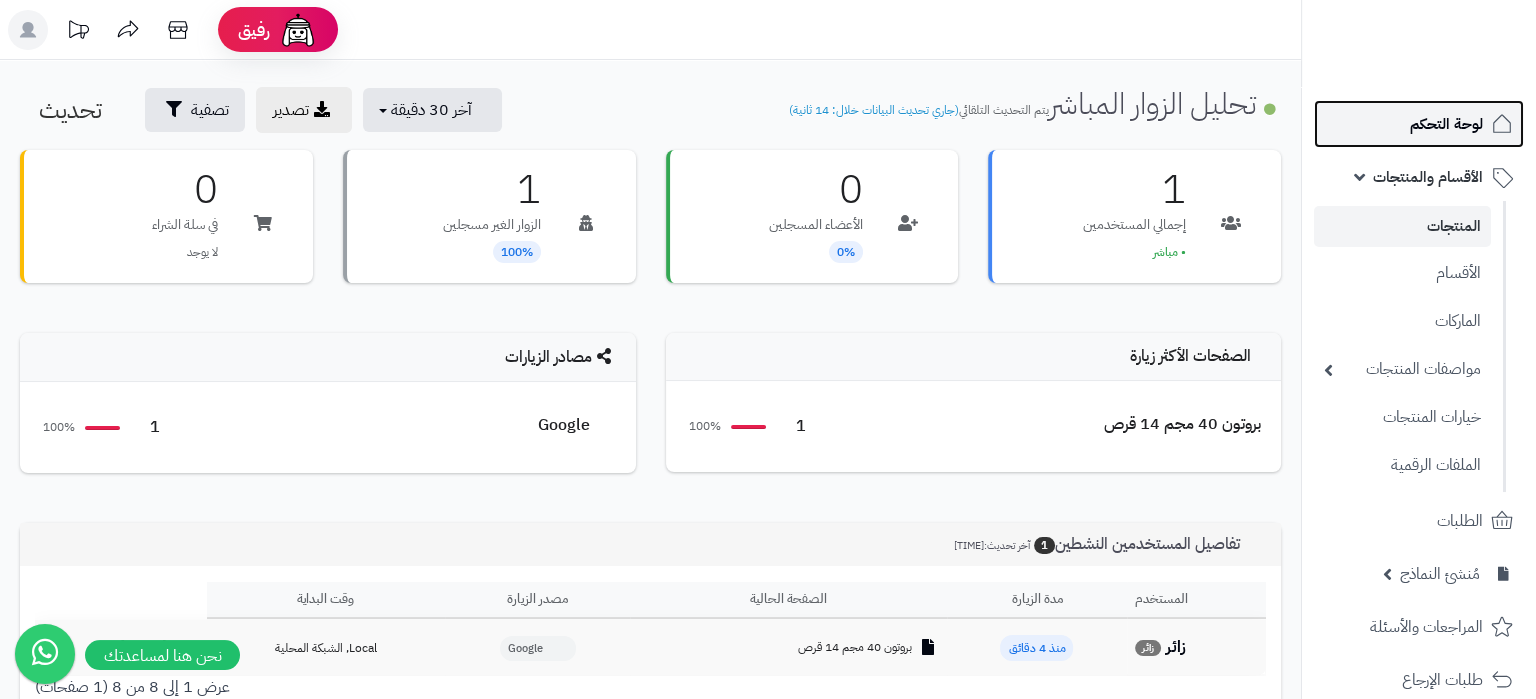 click on "لوحة التحكم" at bounding box center (1446, 124) 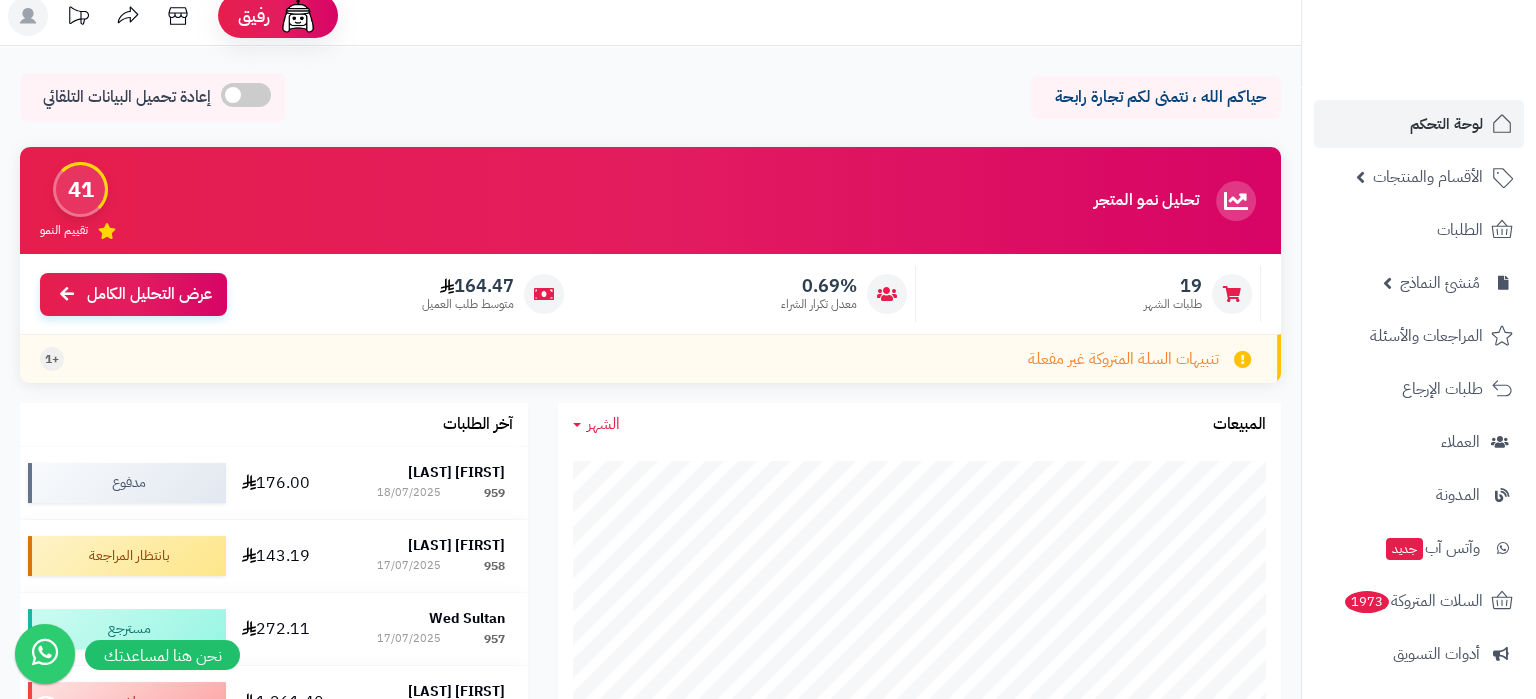 scroll, scrollTop: 0, scrollLeft: 0, axis: both 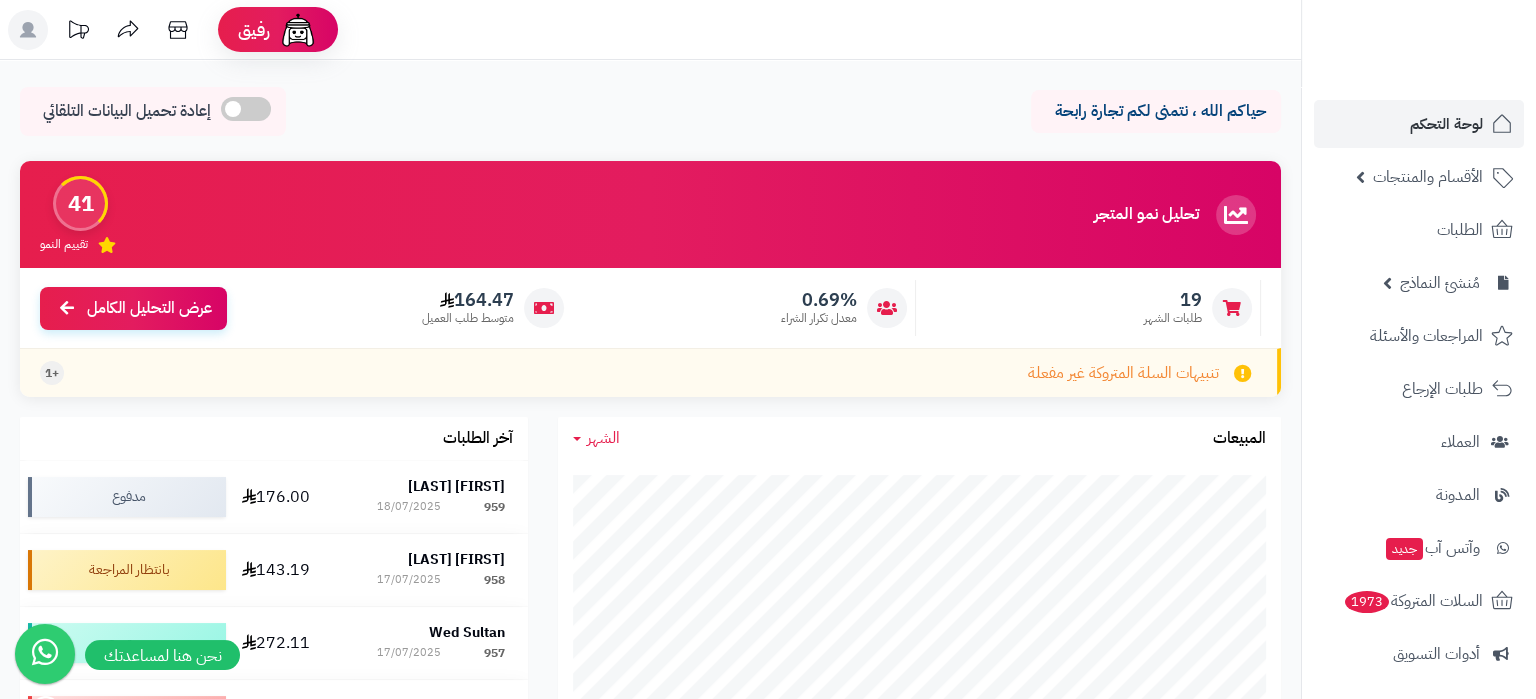 click on "لوحة التحكم
الأقسام والمنتجات
المنتجات
الأقسام
الماركات
مواصفات المنتجات
مواصفات المنتجات
أنواع المواصفات
خيارات المنتجات
الملفات الرقمية
الطلبات
مُنشئ النماذج
الإعدادات العامة
النماذج
حالات طلبات النماذج
طلبات النماذج
المراجعات والأسئلة
طلبات الإرجاع
العملاء
المدونة
وآتس آب  جديد
السلات المتروكة  1973
أدوات التسويق
التقارير
التطبيقات والخدمات
تطبيق المتجر    جديد
تطبيق نقاط البيع    جديد
الإعدادات" at bounding box center (1419, 521) 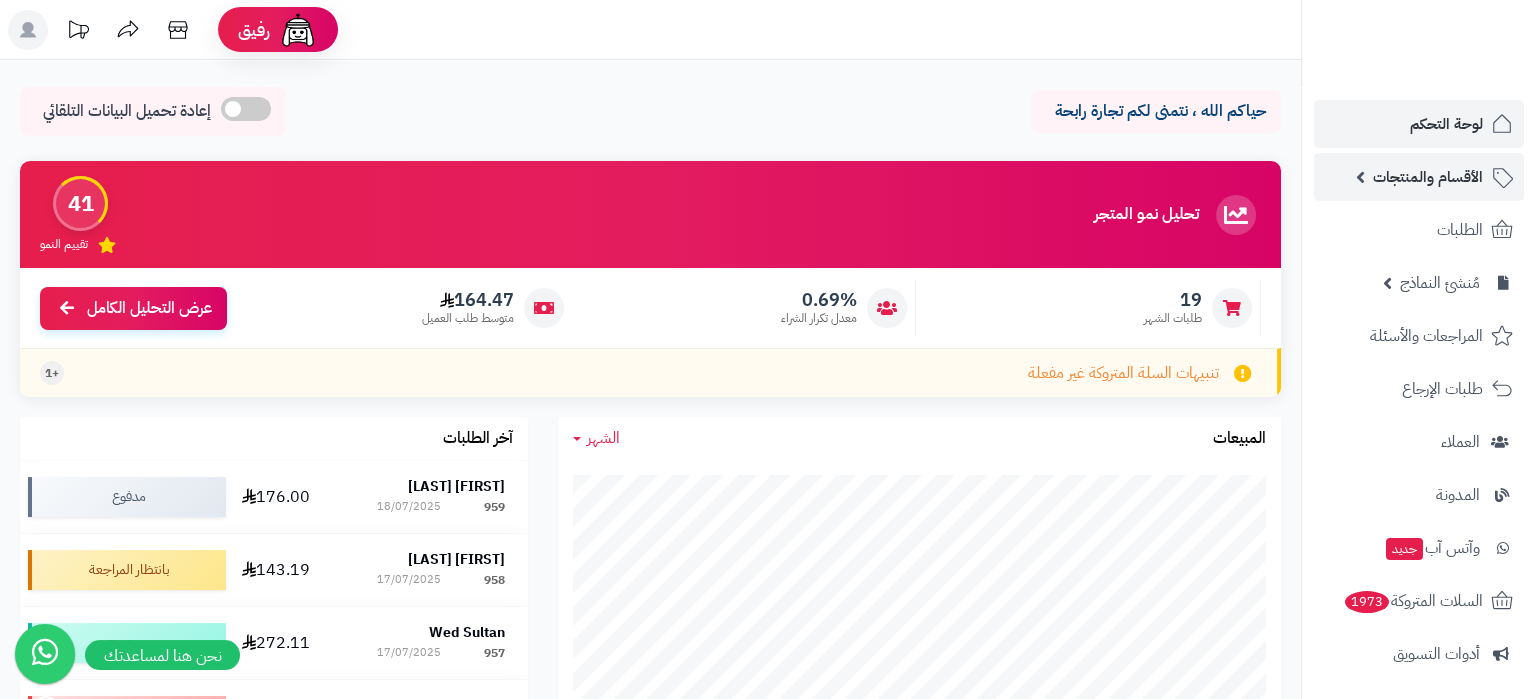 click on "الأقسام والمنتجات" at bounding box center [1419, 177] 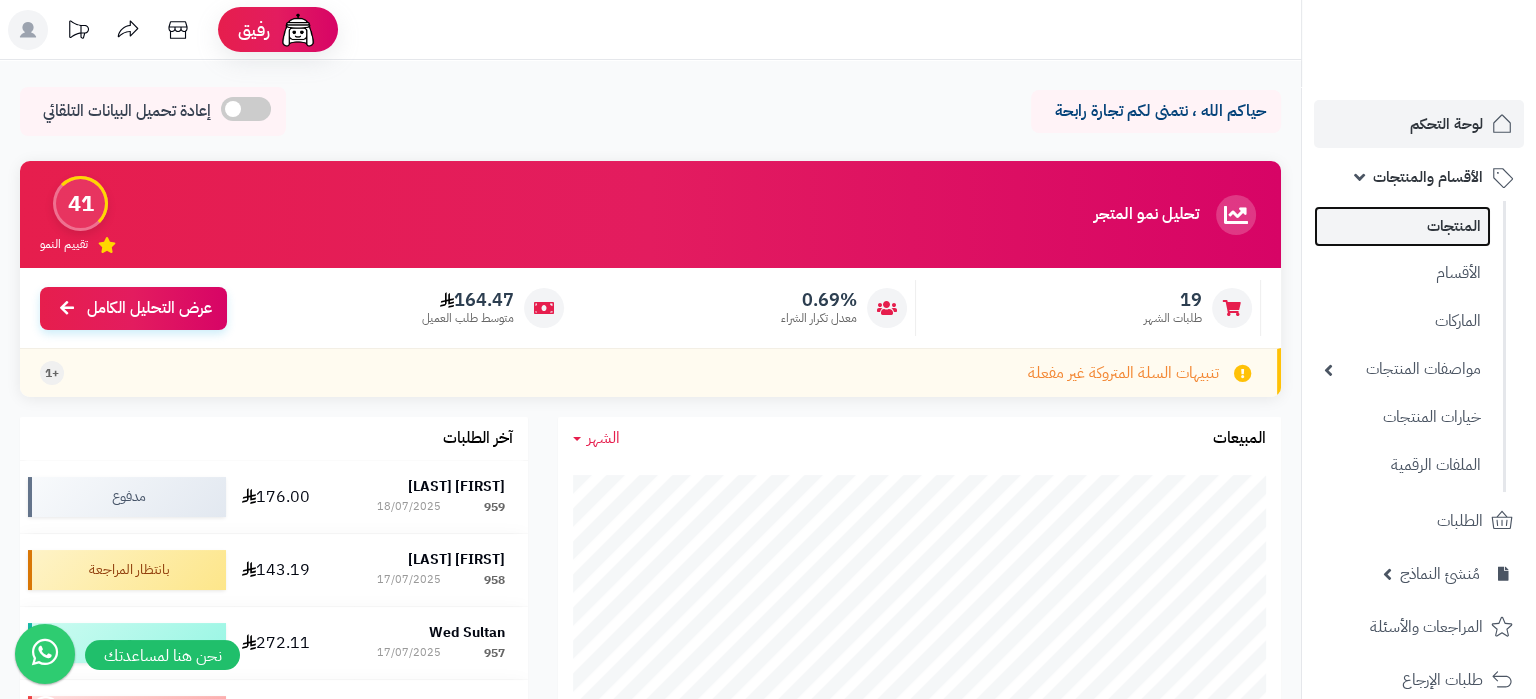 click on "المنتجات" at bounding box center (1402, 226) 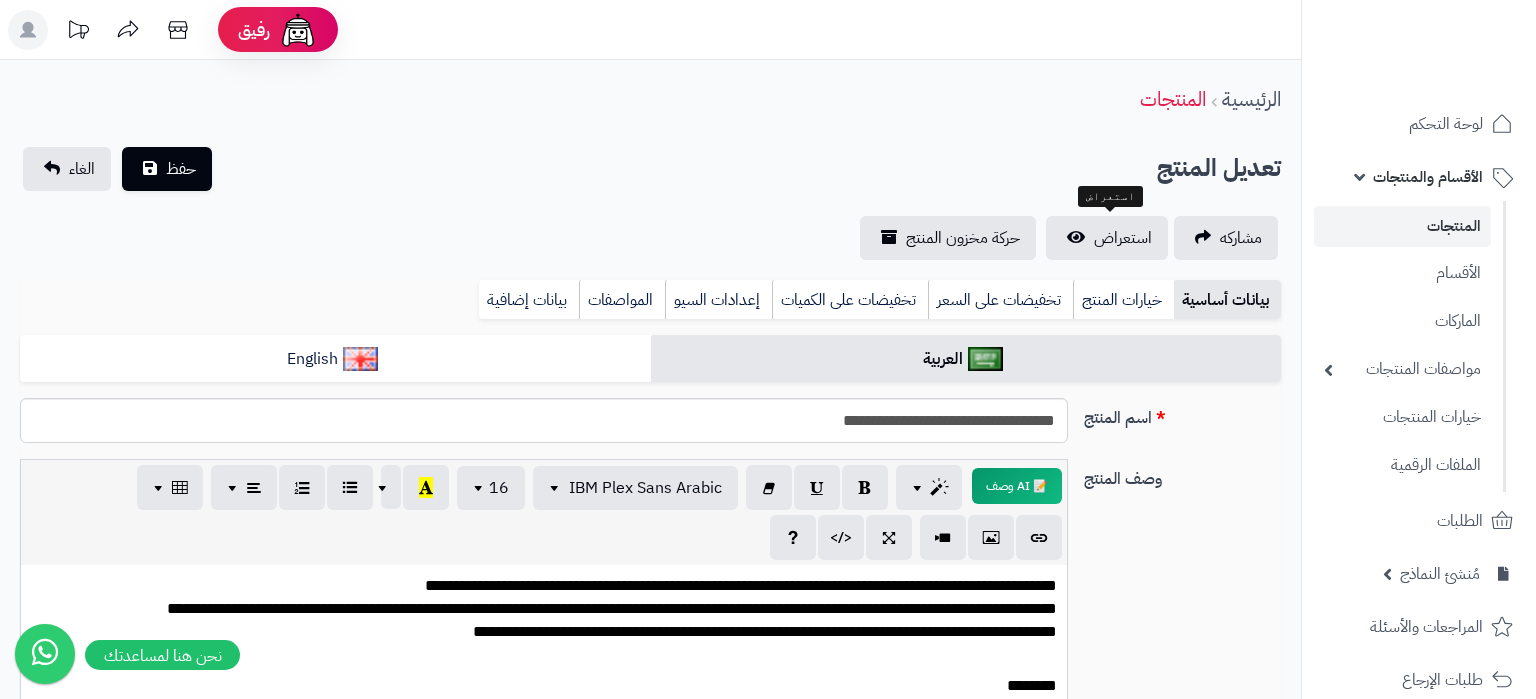 scroll, scrollTop: 0, scrollLeft: 0, axis: both 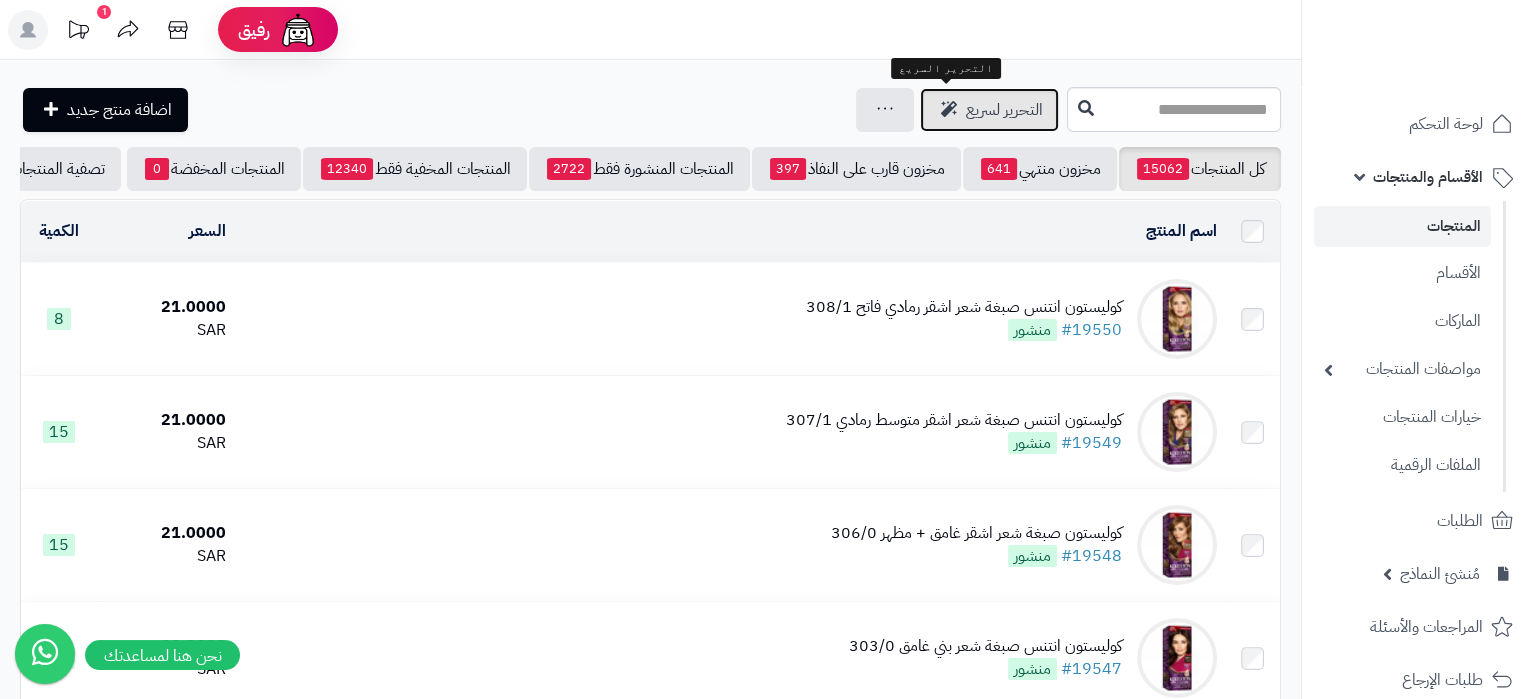 click on "التحرير لسريع" at bounding box center (989, 110) 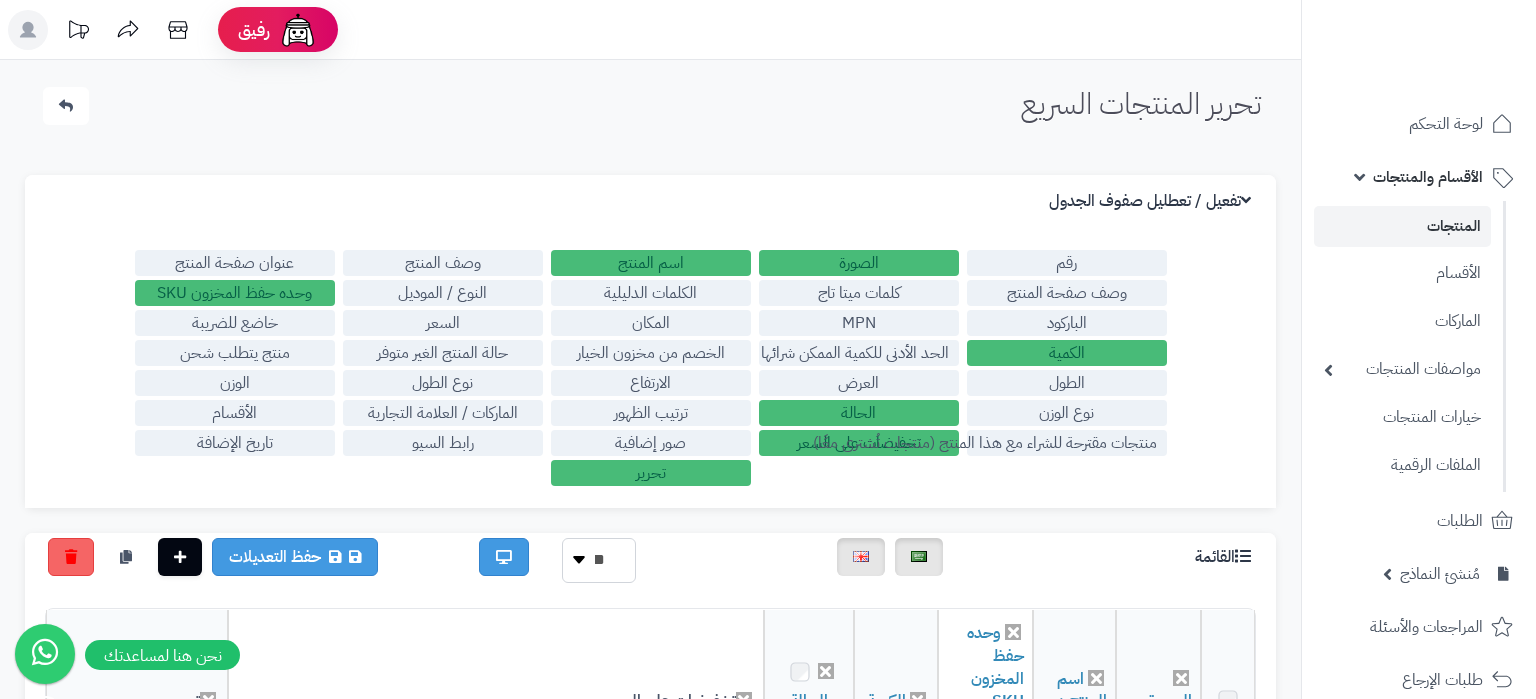 scroll, scrollTop: 305, scrollLeft: 0, axis: vertical 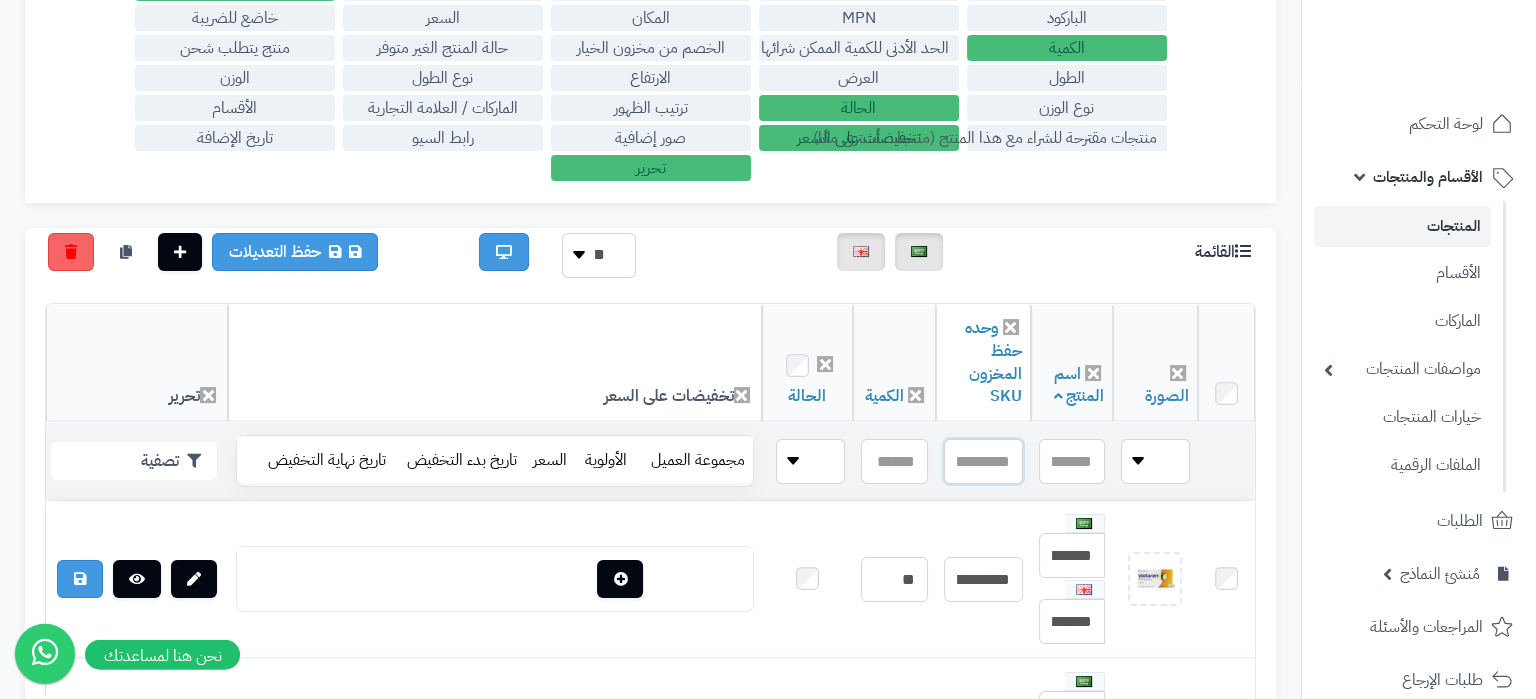 click at bounding box center (983, 461) 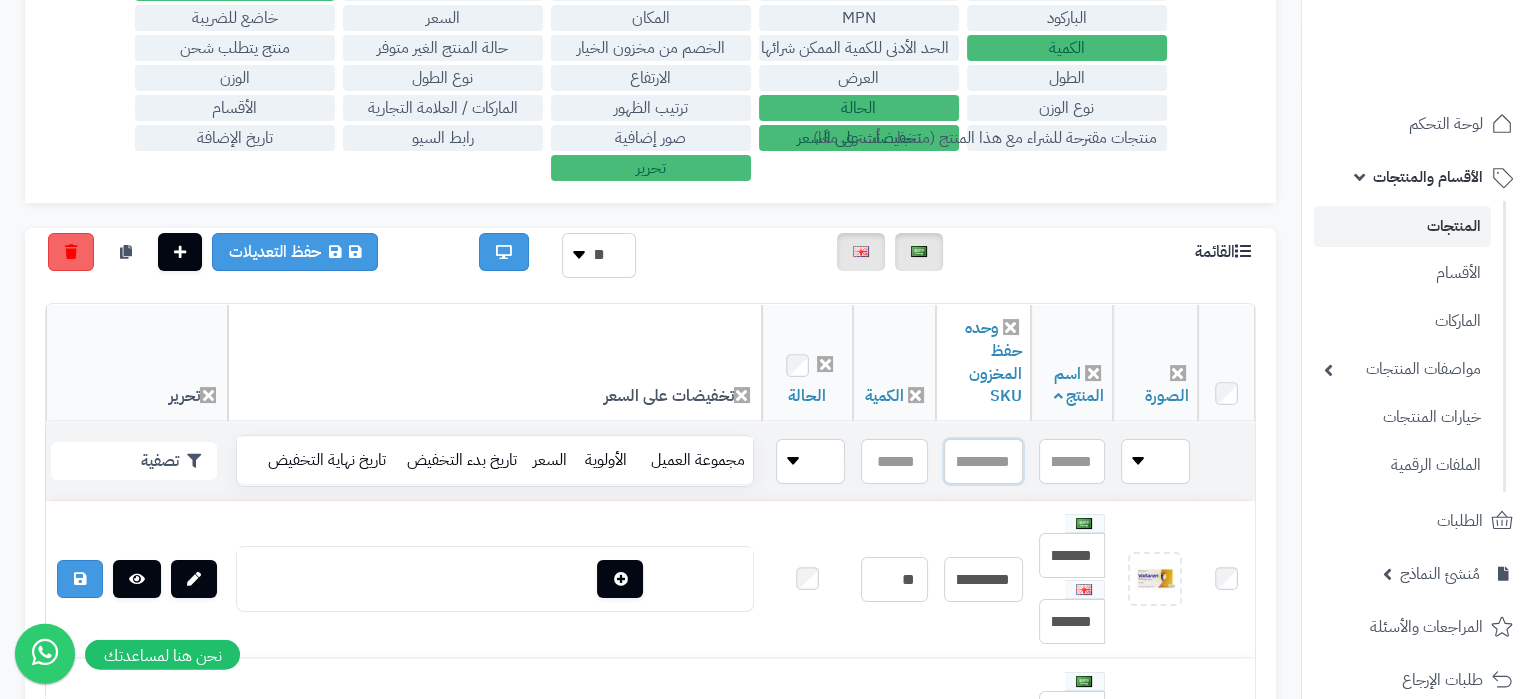 scroll, scrollTop: 305, scrollLeft: 0, axis: vertical 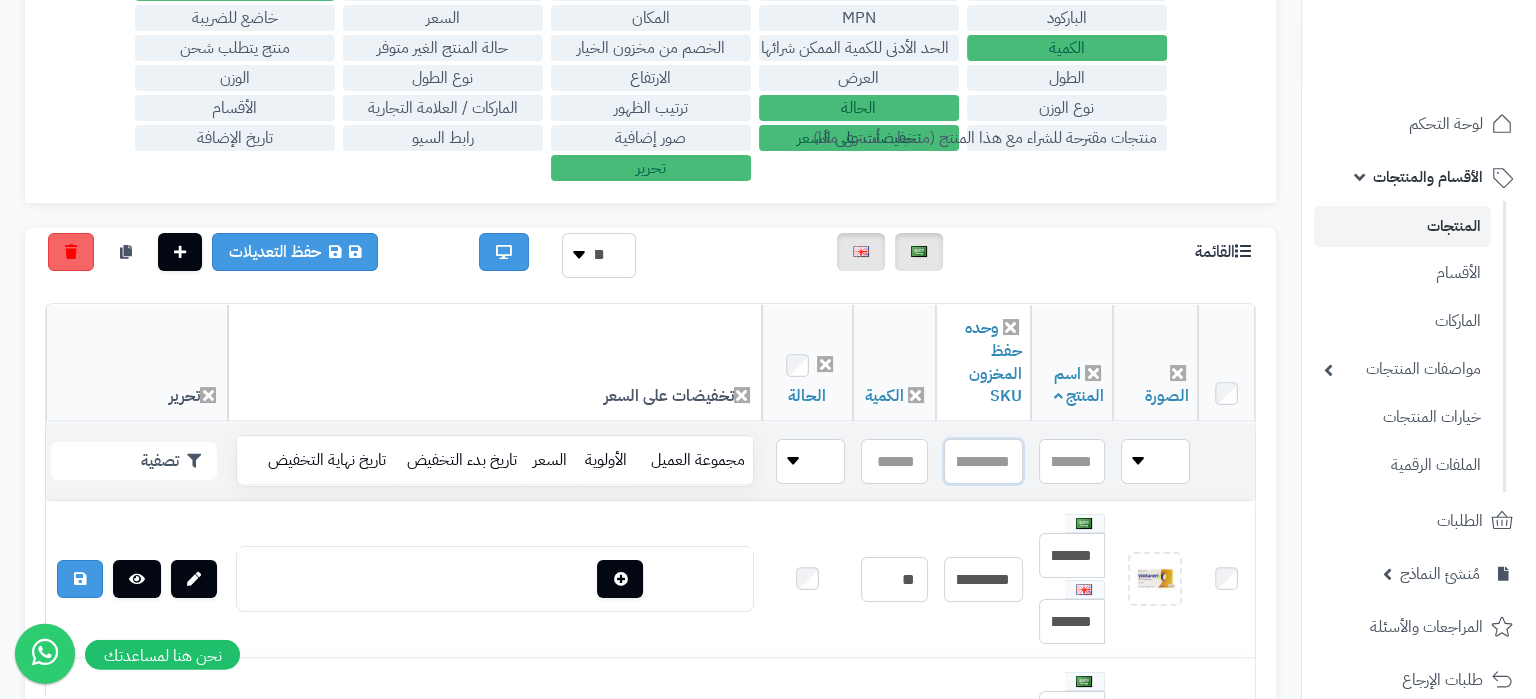 paste on "**********" 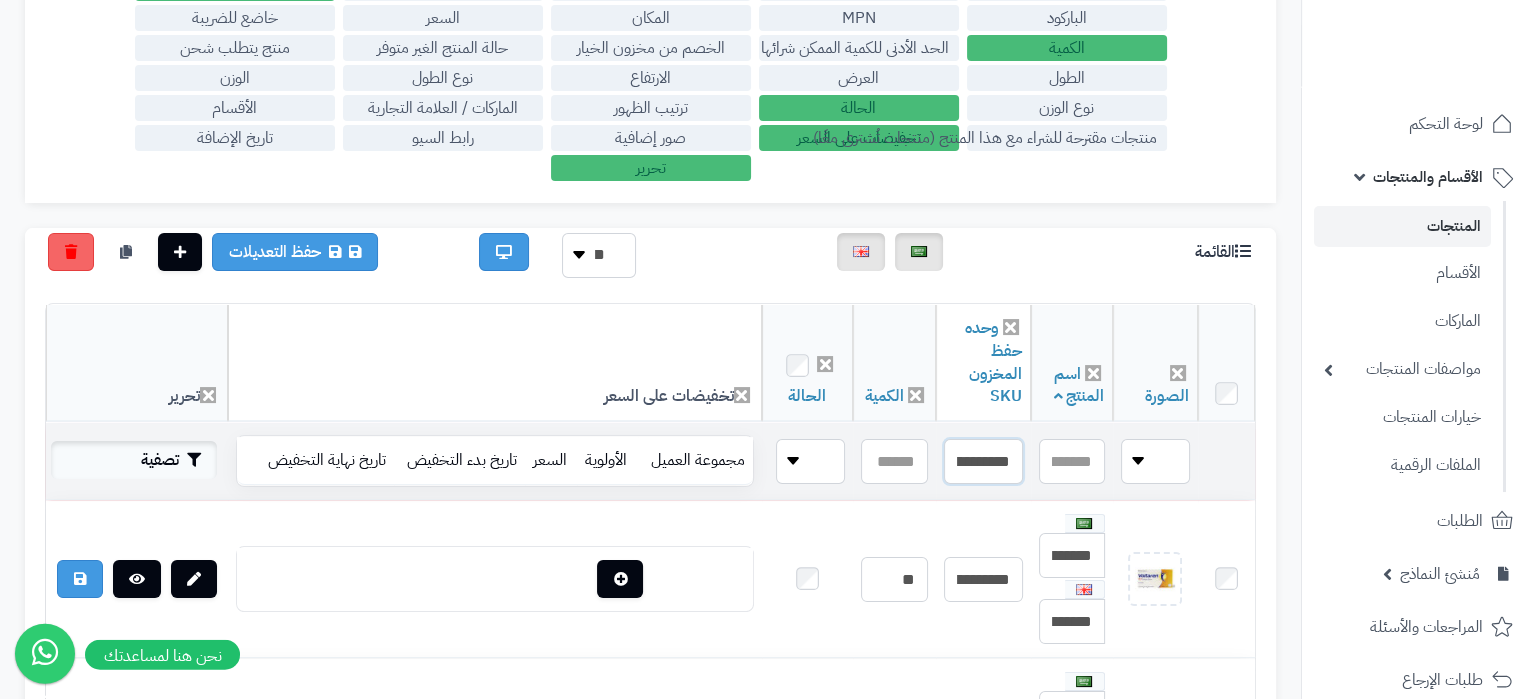 type on "**********" 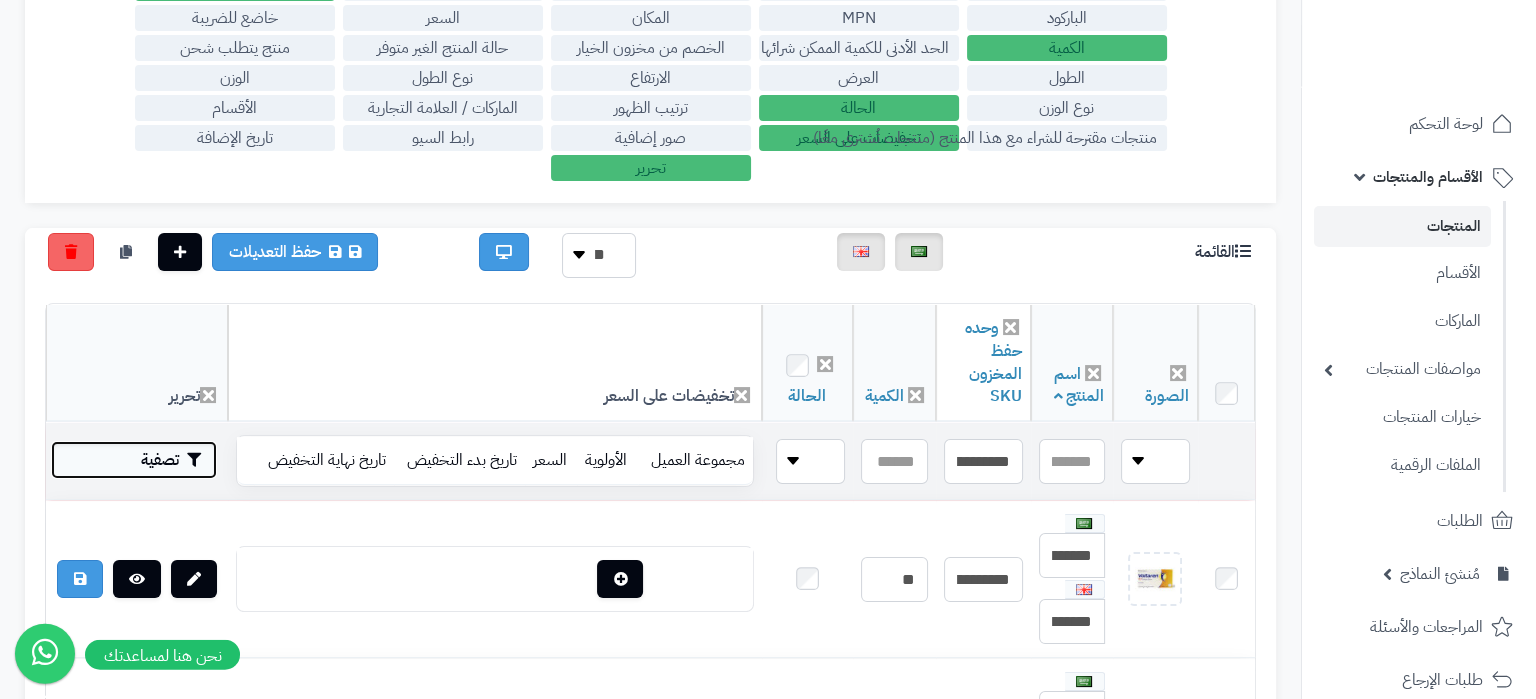 click at bounding box center [194, 460] 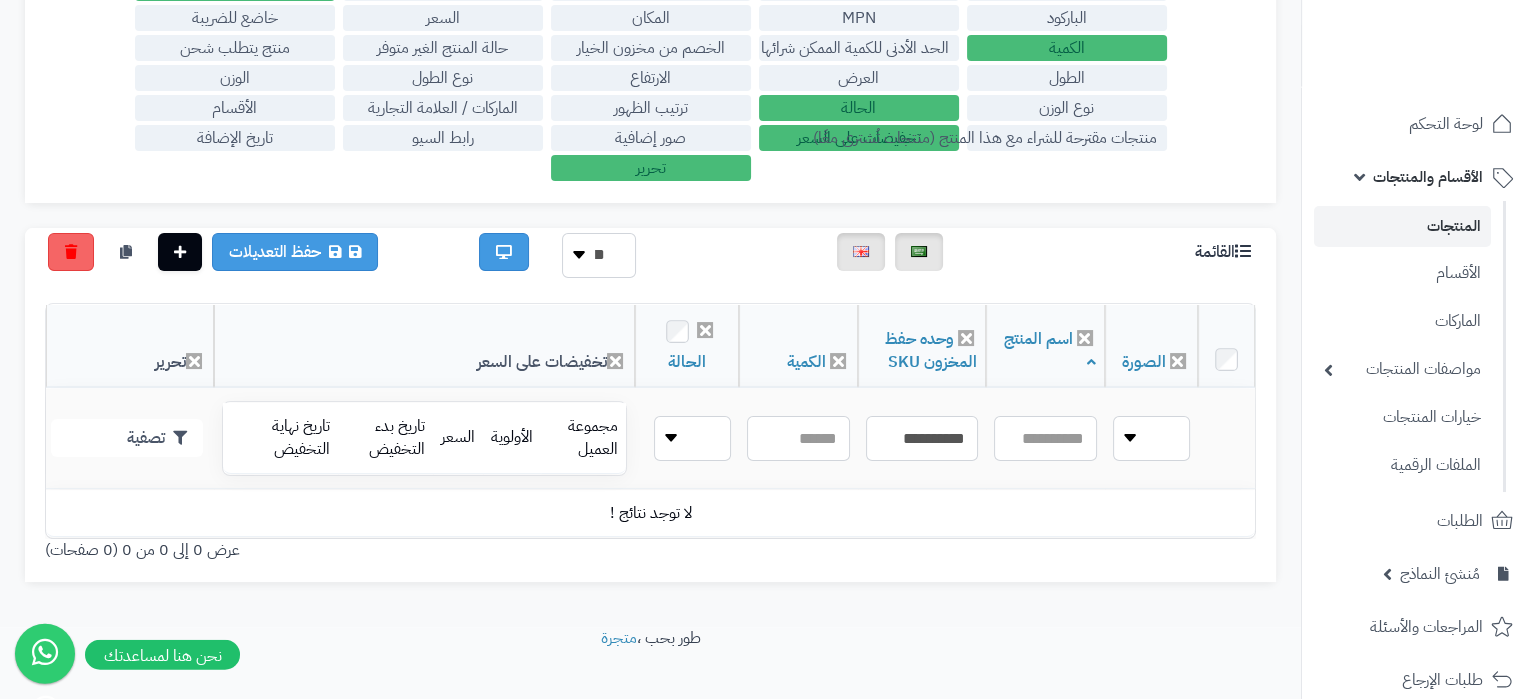 click on "المنتجات" at bounding box center (1402, 226) 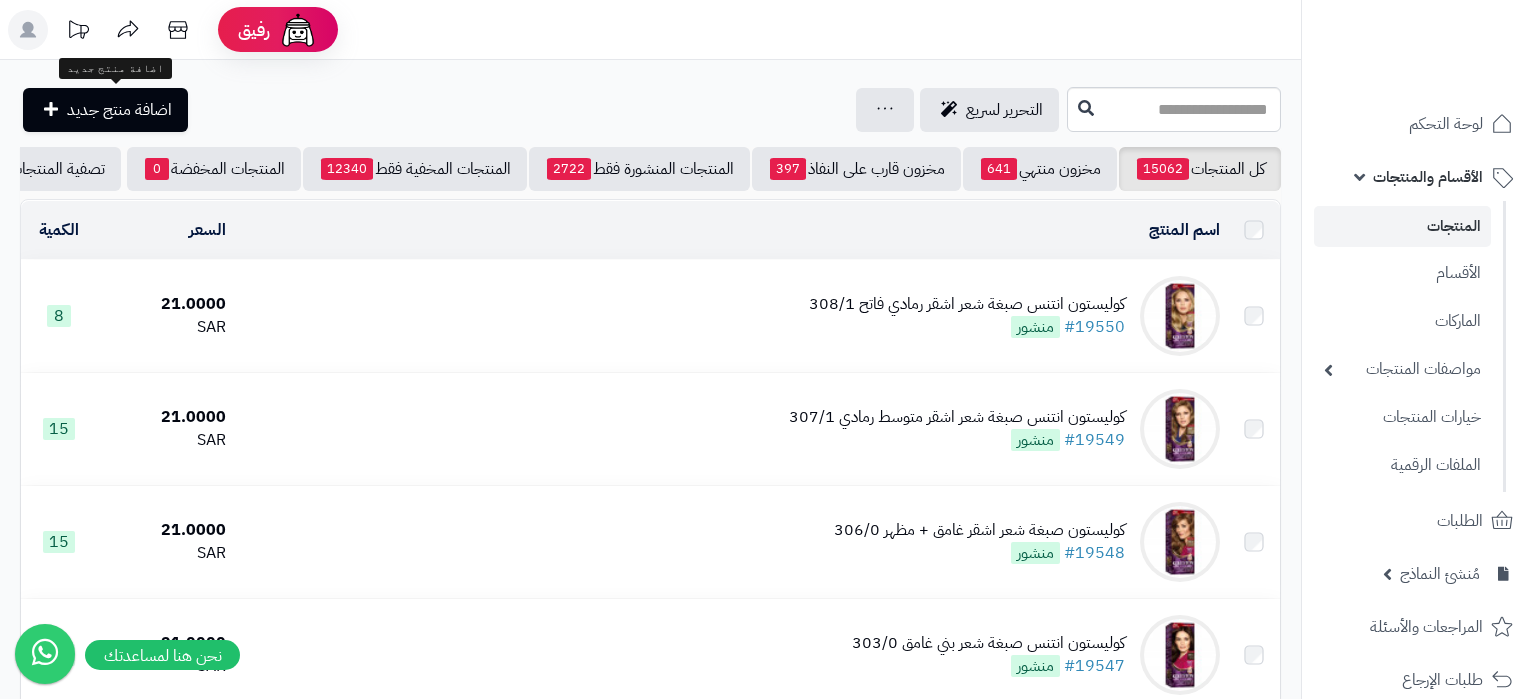 scroll, scrollTop: 0, scrollLeft: 0, axis: both 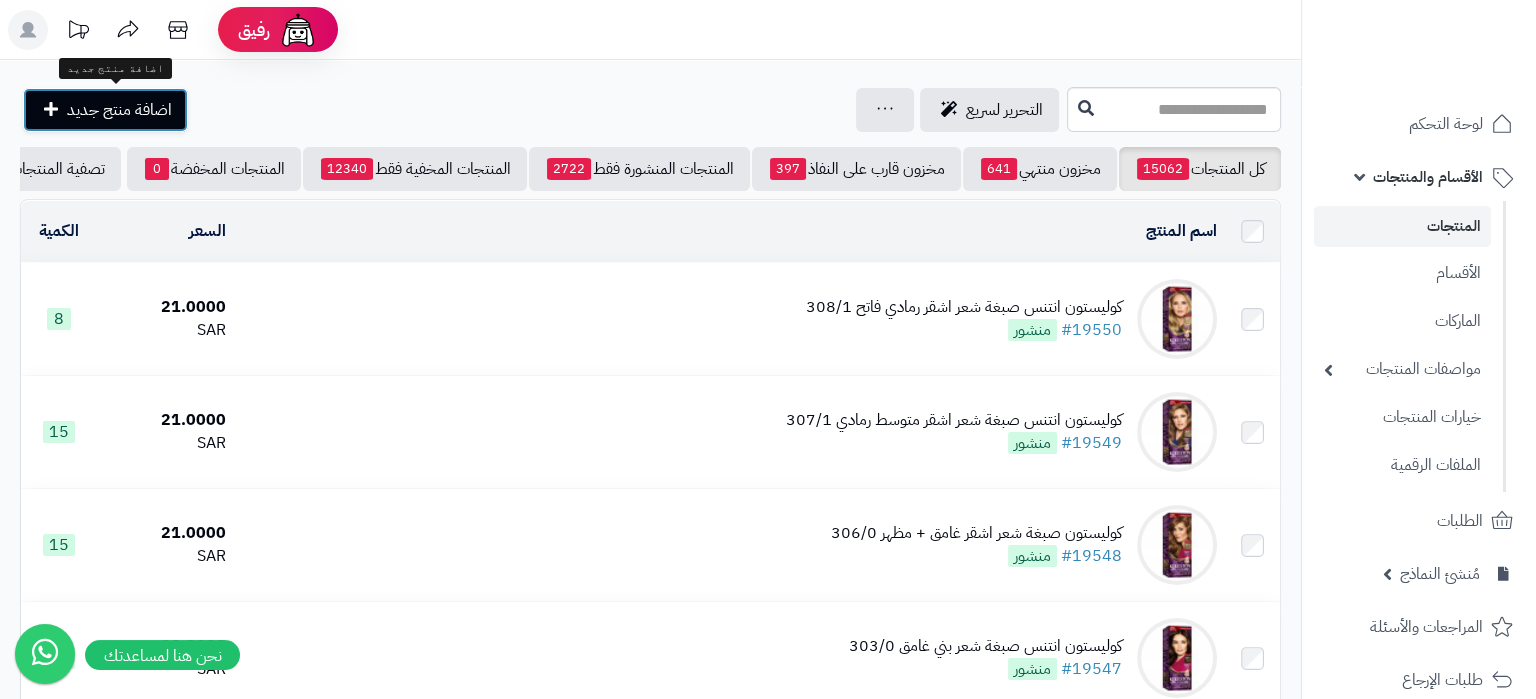 click on "اضافة منتج جديد" at bounding box center [119, 110] 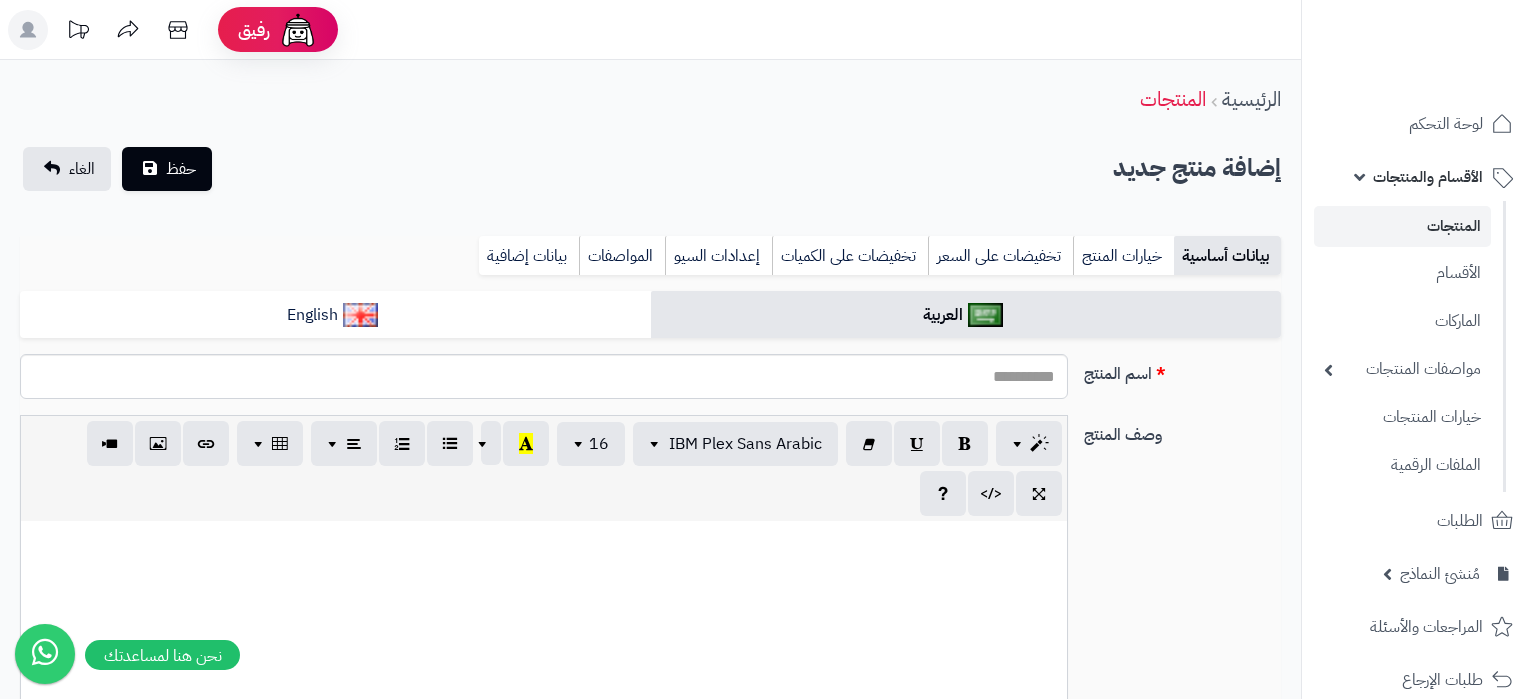 select 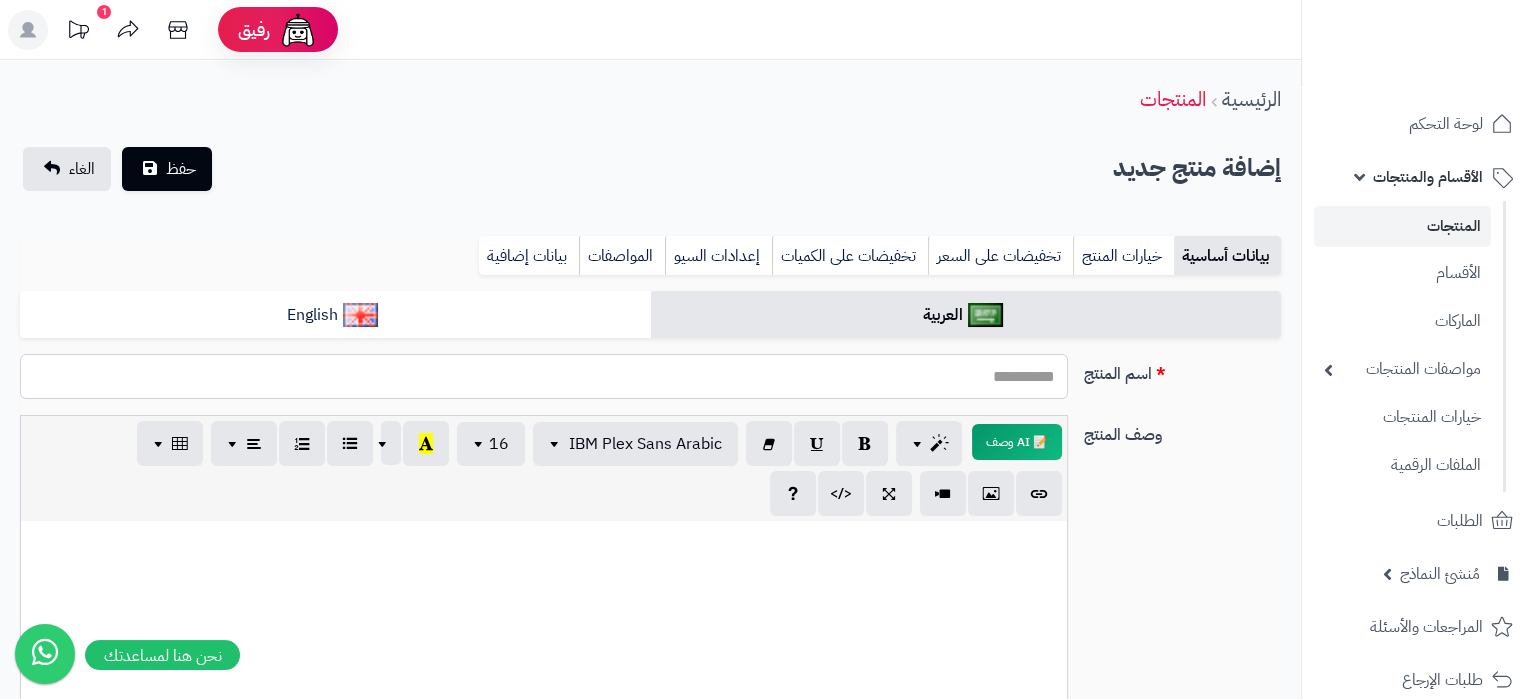click on "اسم المنتج" at bounding box center (544, 376) 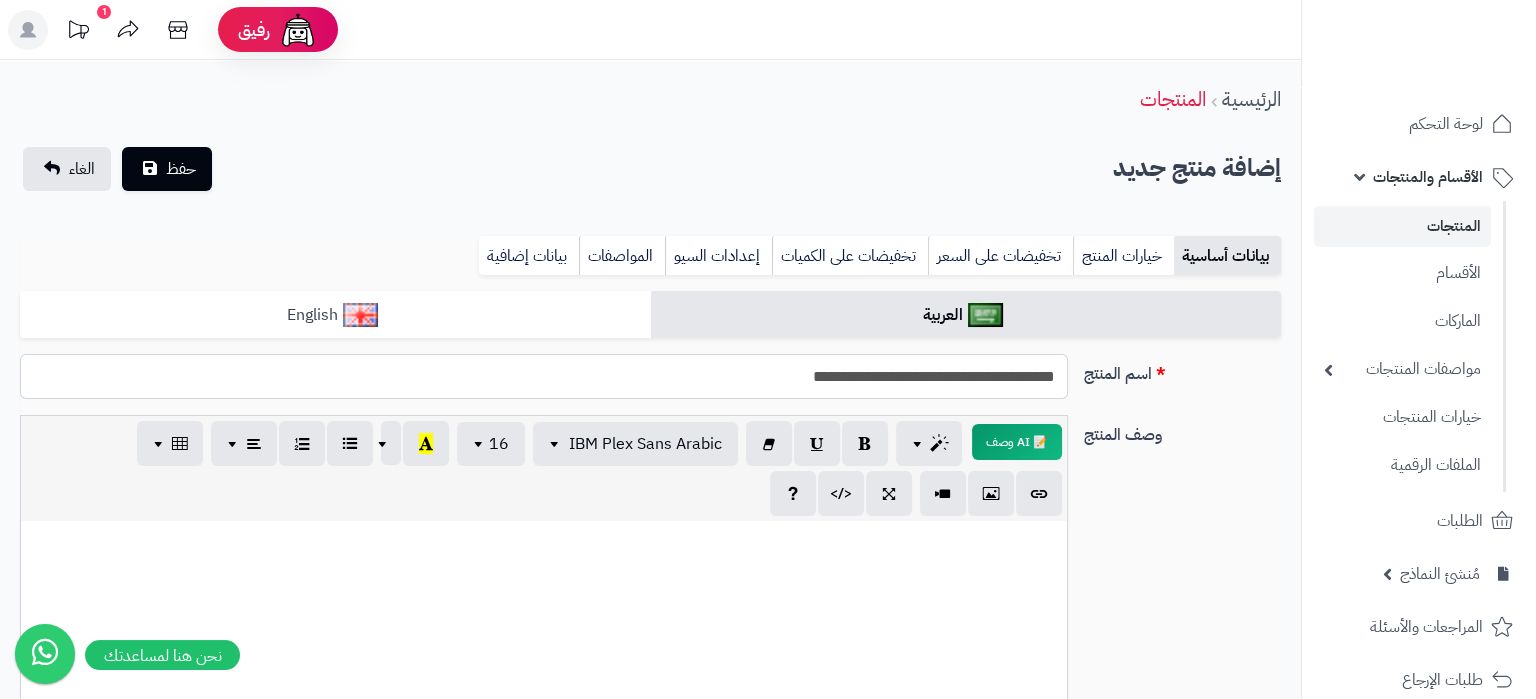 type on "**********" 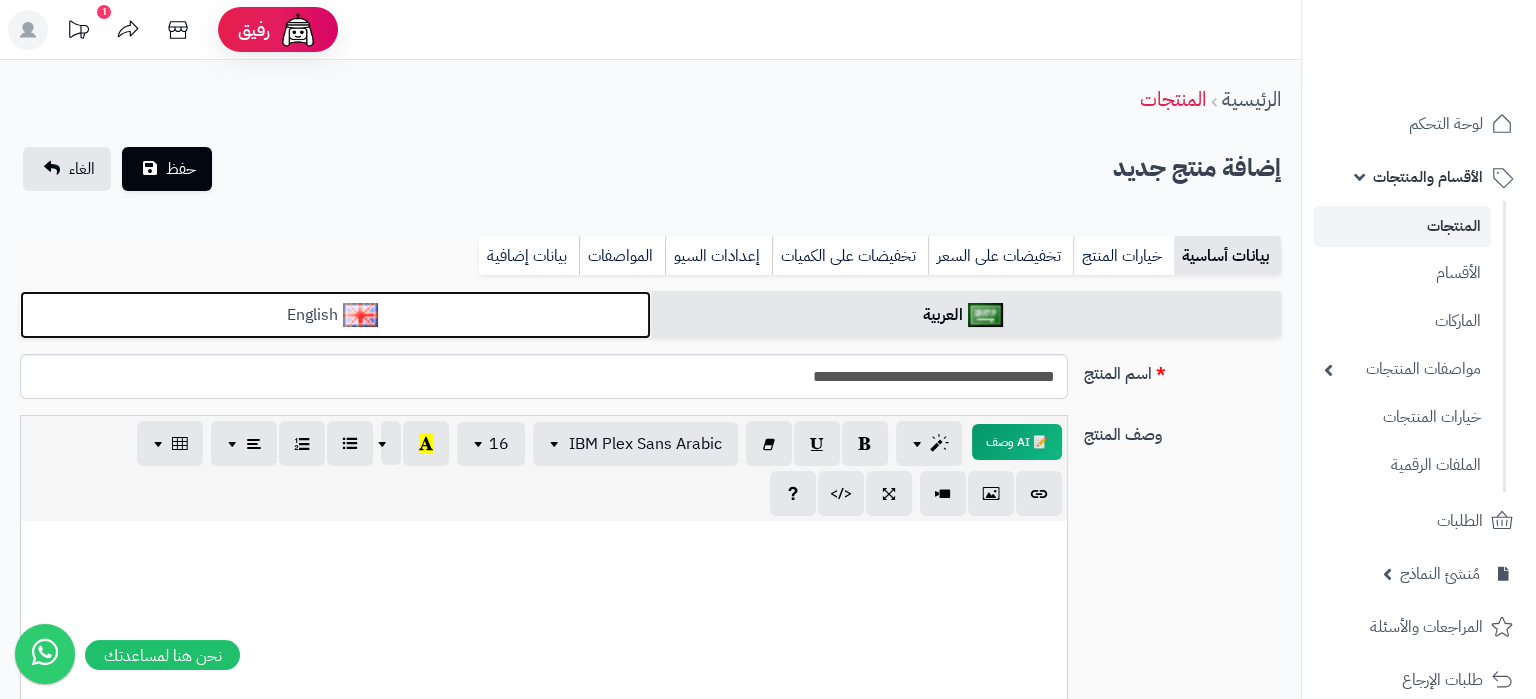 click on "English" at bounding box center [335, 315] 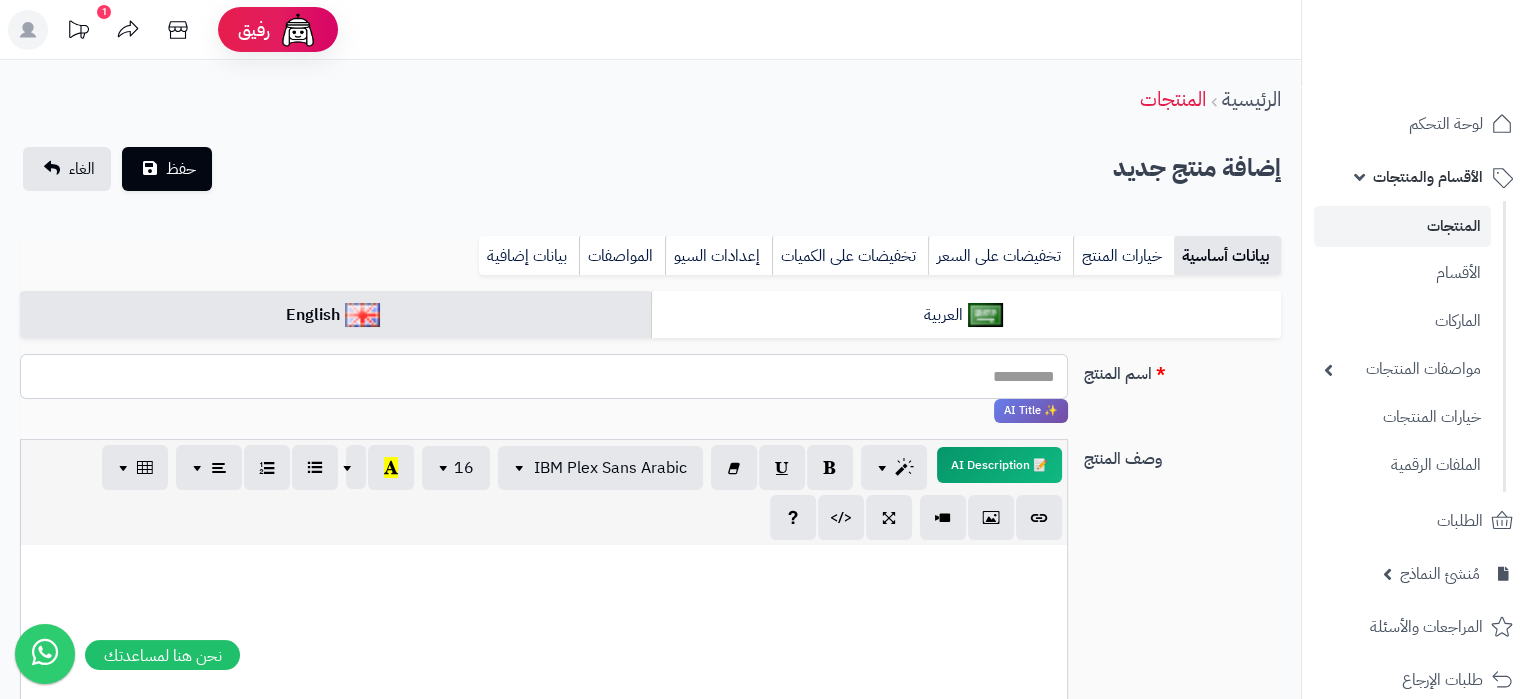 click on "اسم المنتج" at bounding box center [544, 376] 